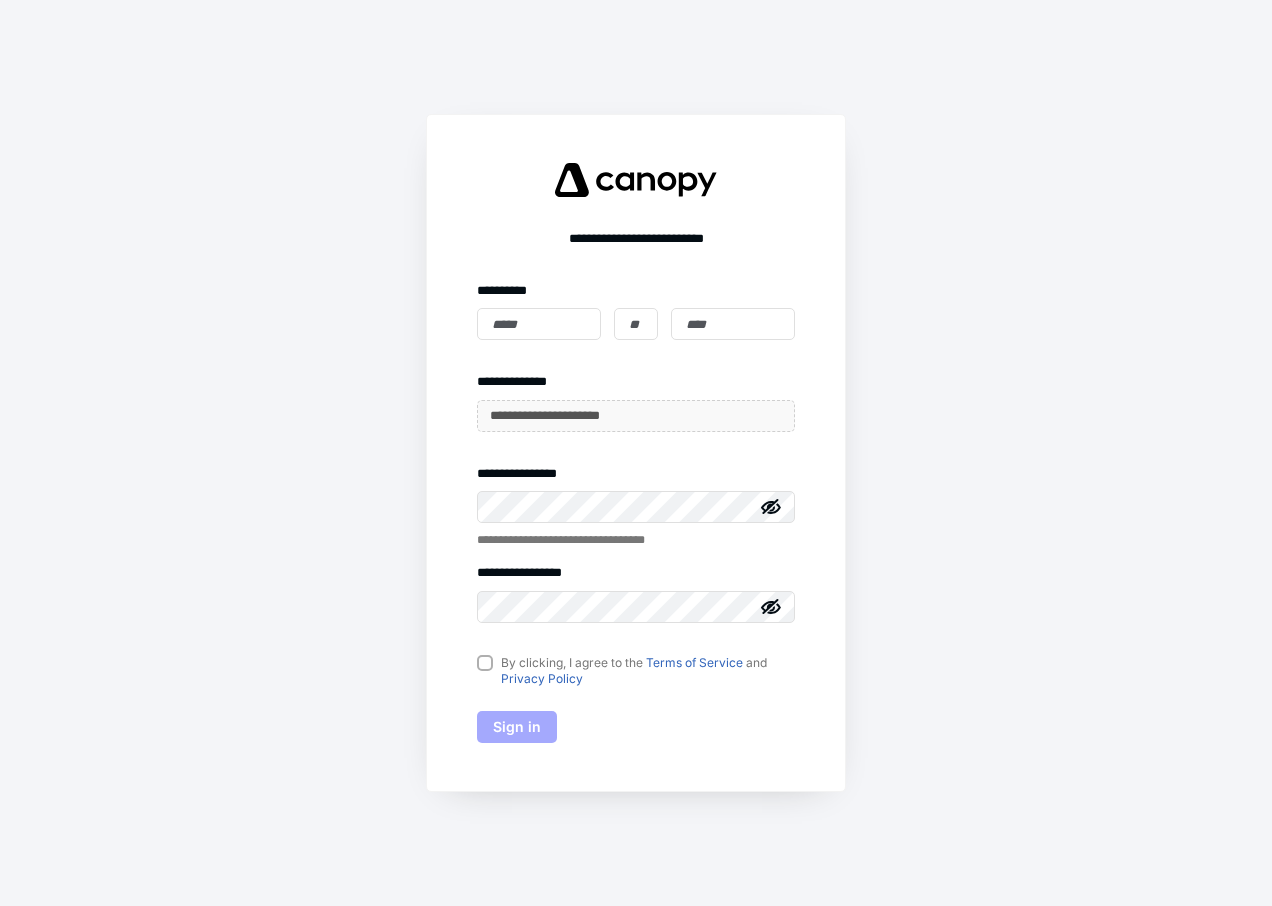 scroll, scrollTop: 0, scrollLeft: 0, axis: both 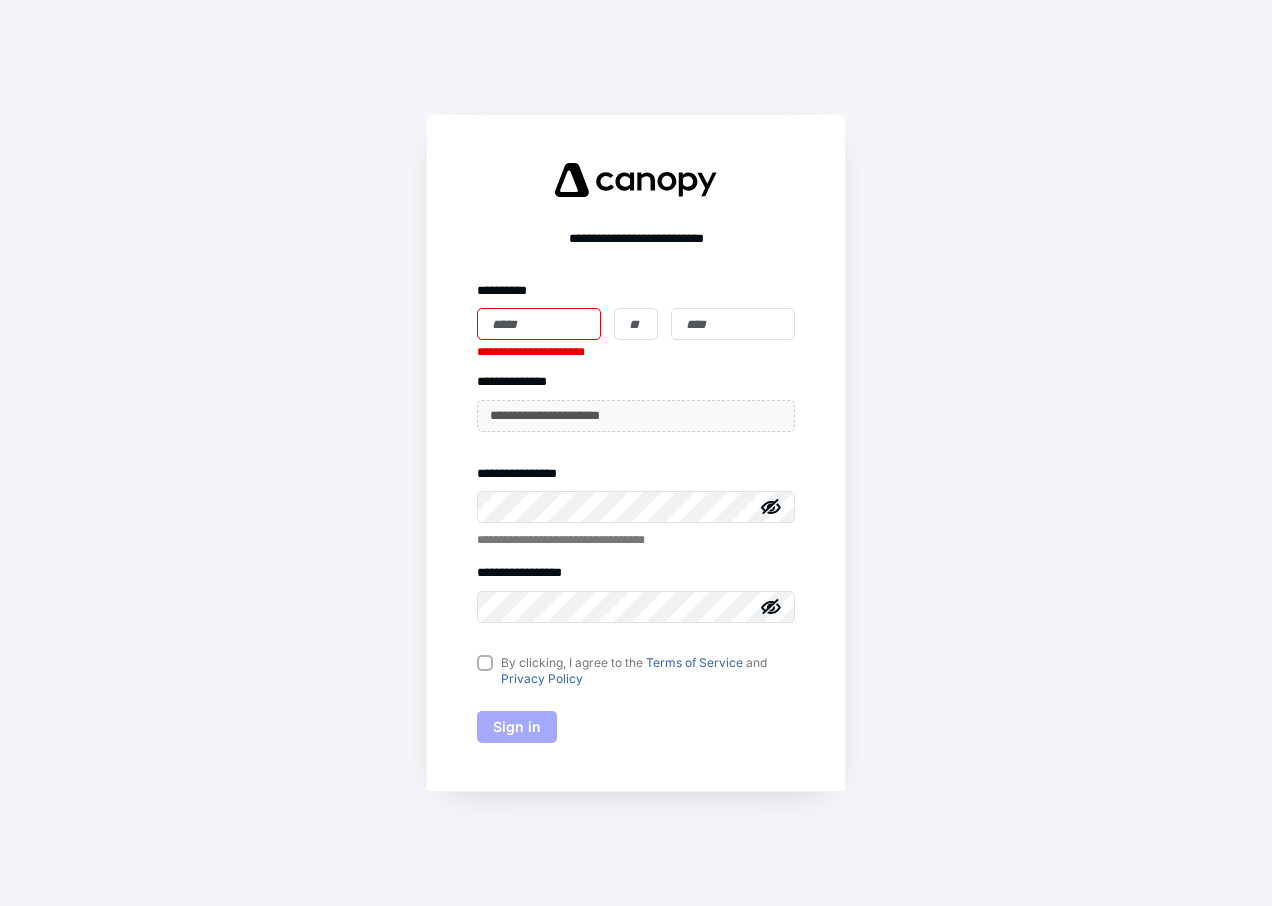 click at bounding box center (539, 324) 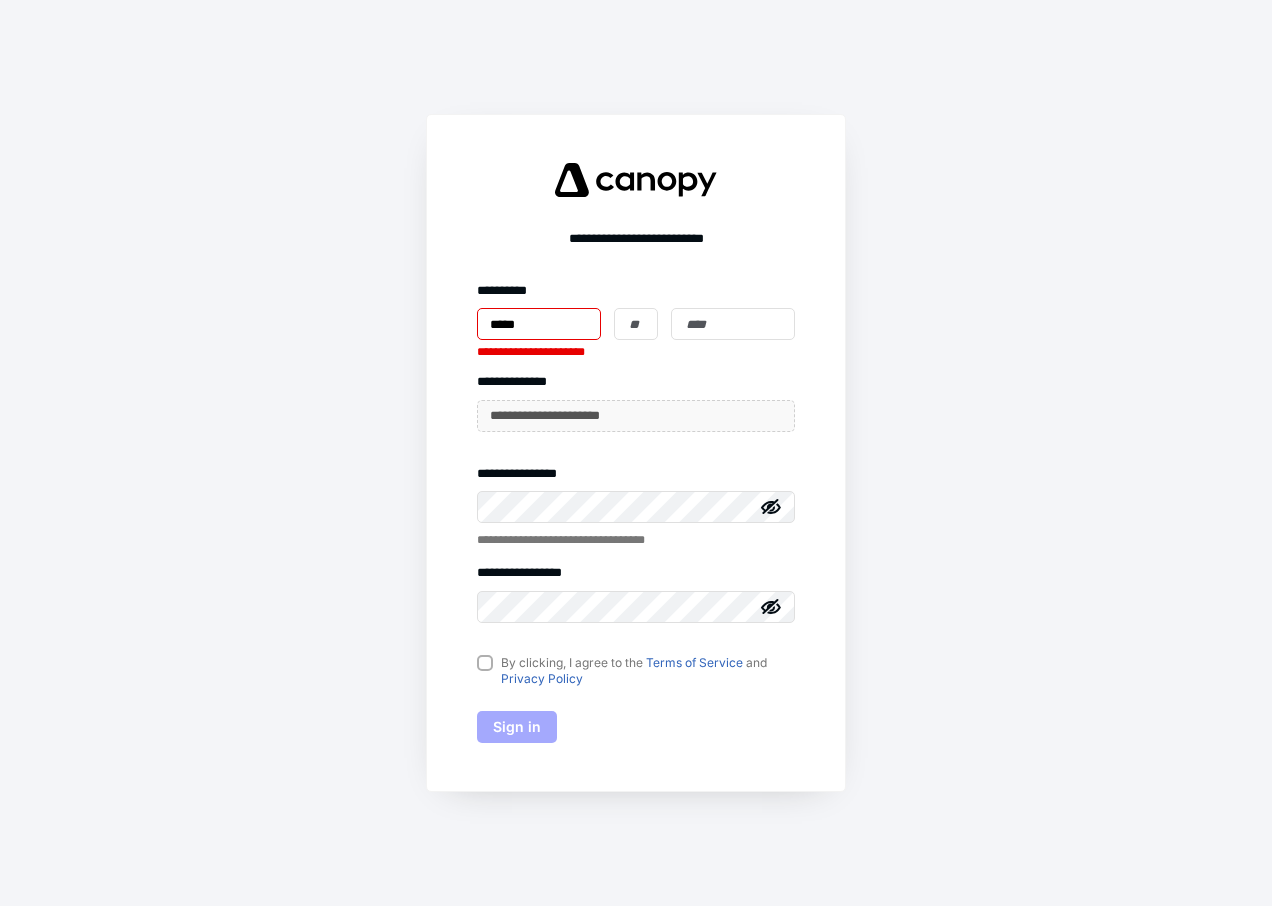 type on "******" 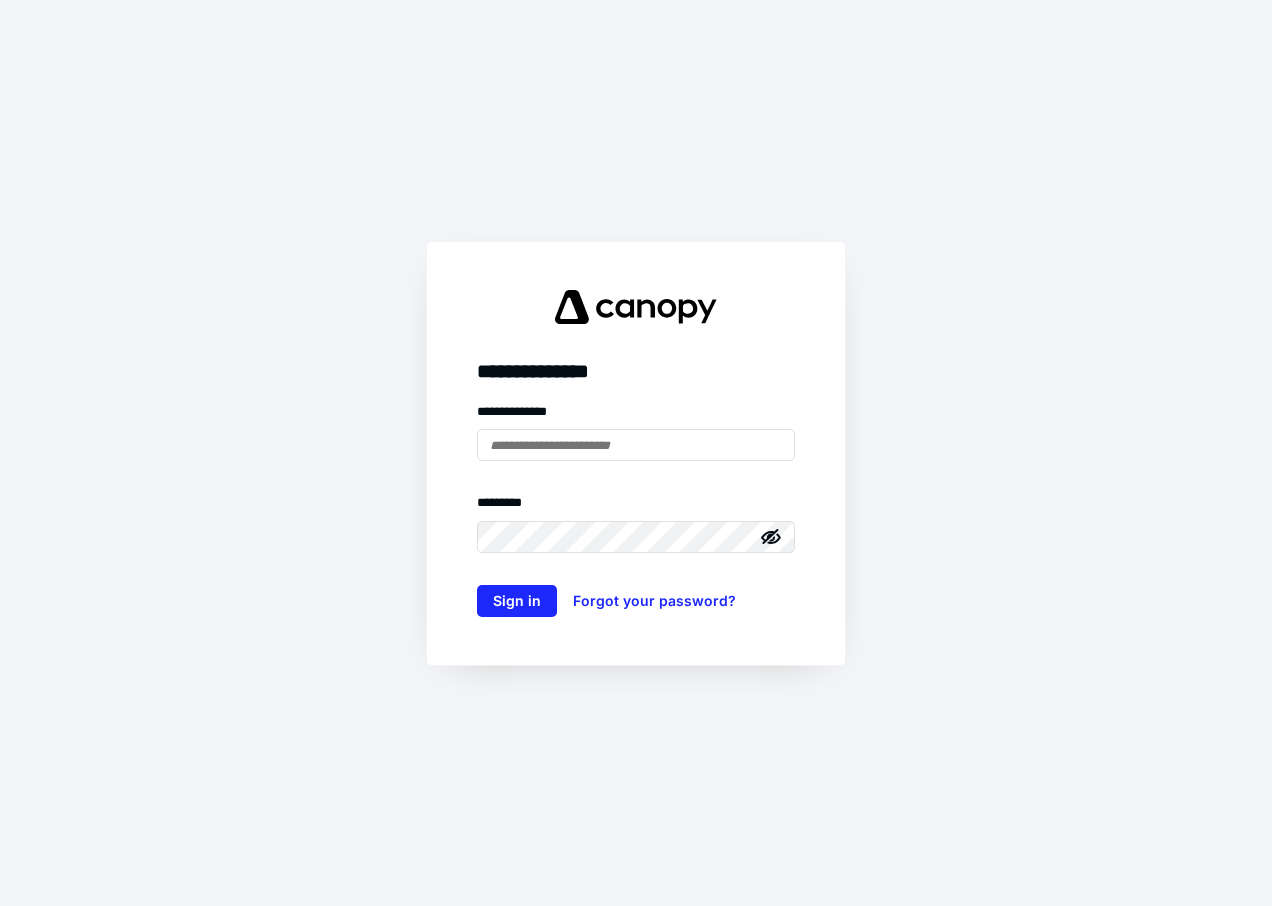 scroll, scrollTop: 0, scrollLeft: 0, axis: both 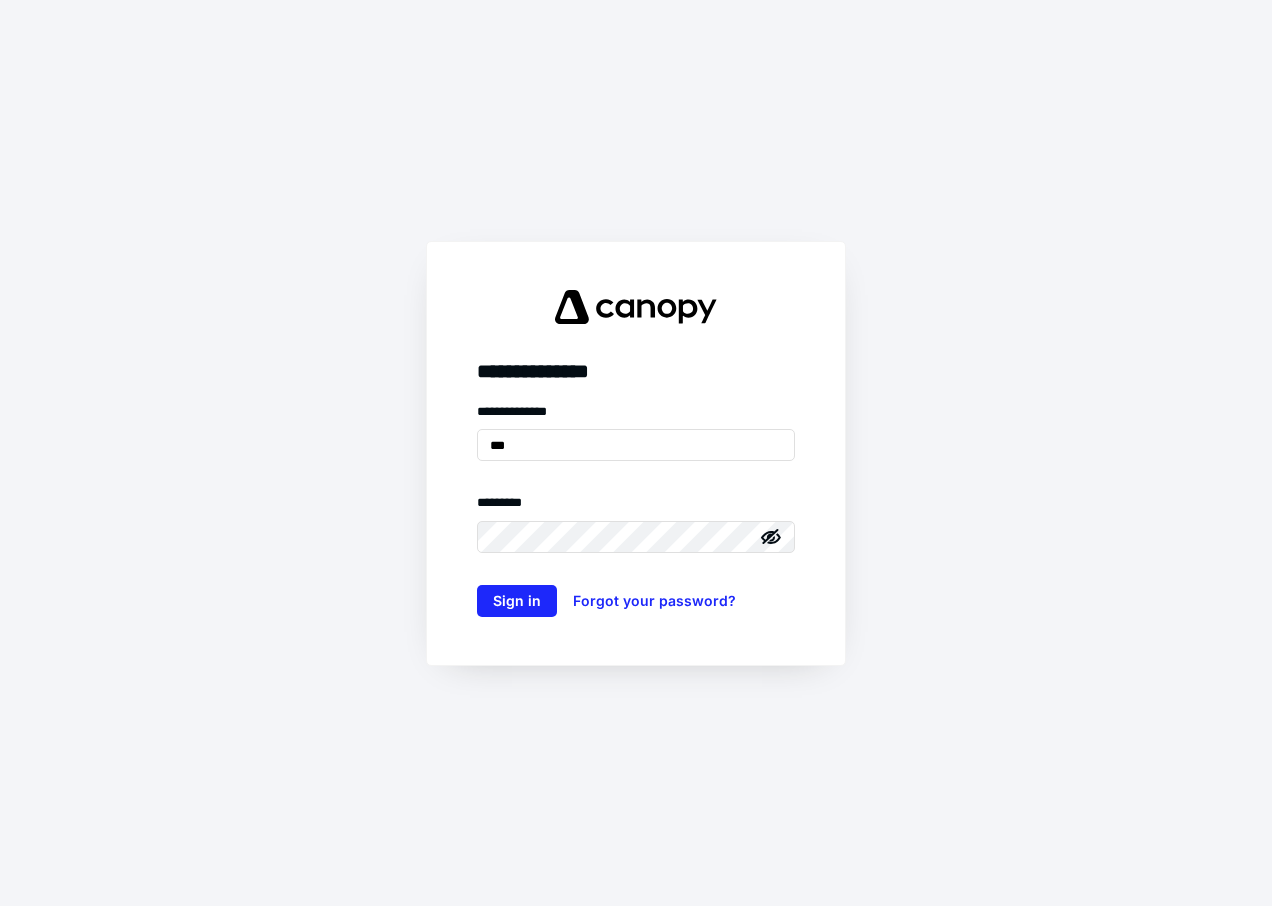 type on "**********" 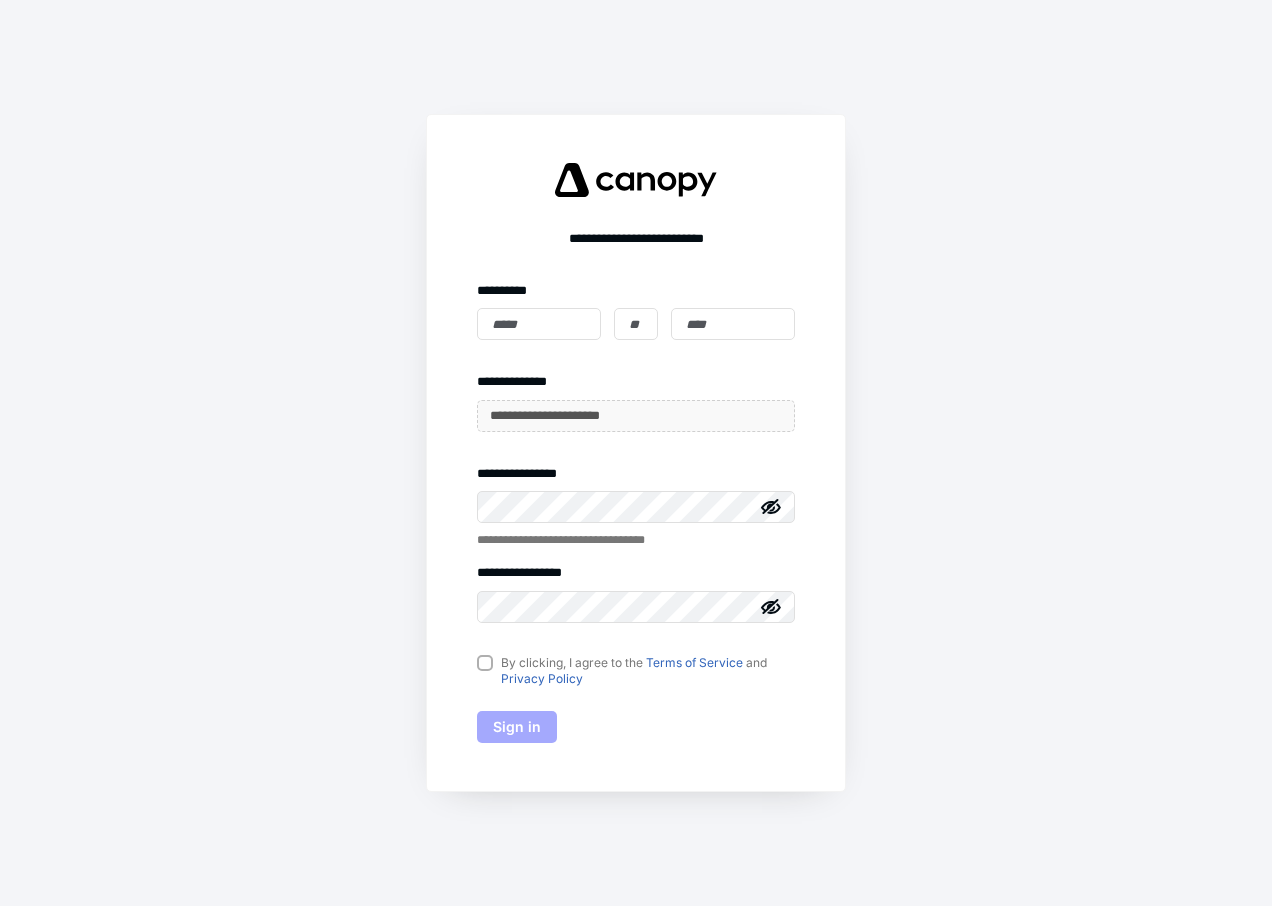 scroll, scrollTop: 0, scrollLeft: 0, axis: both 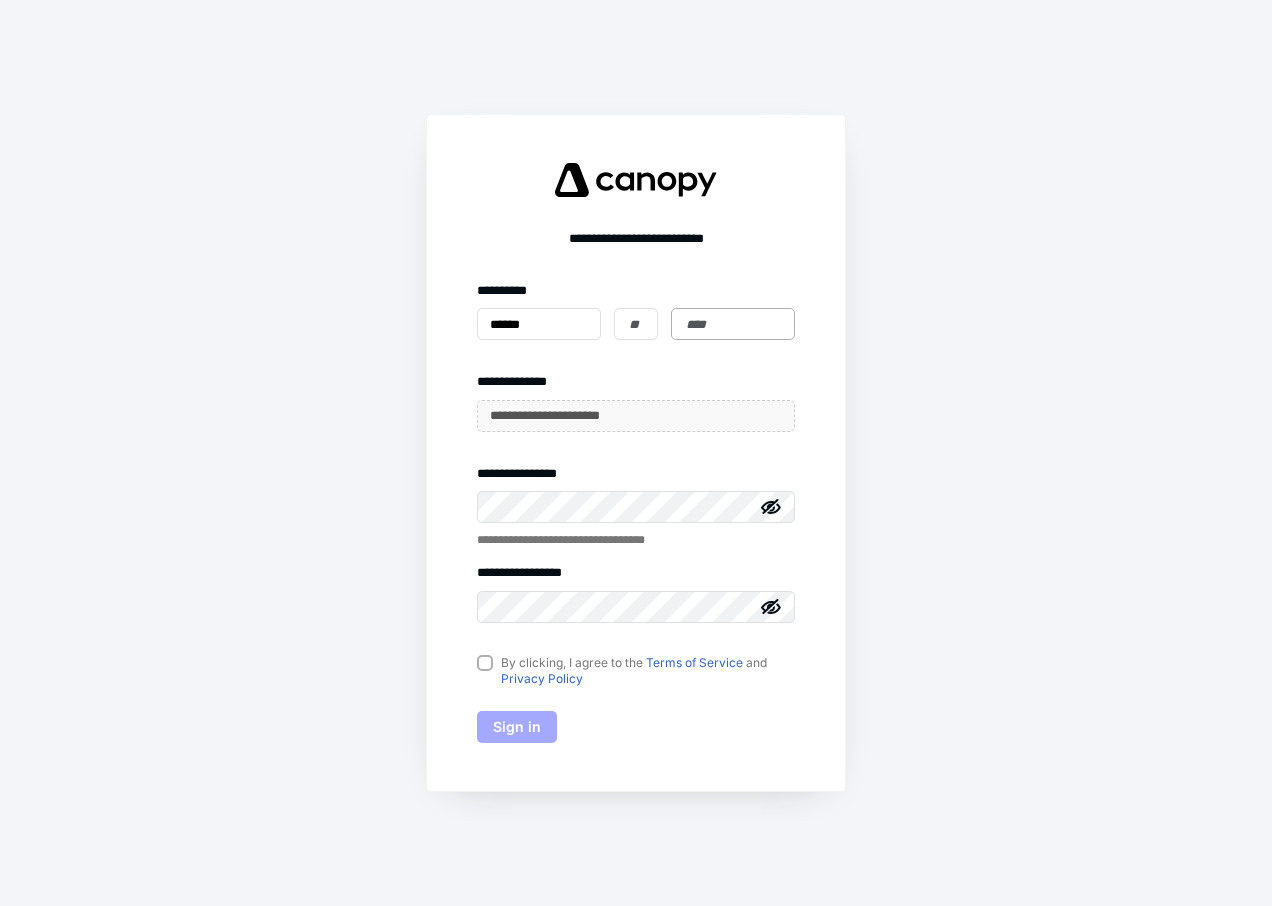 type on "******" 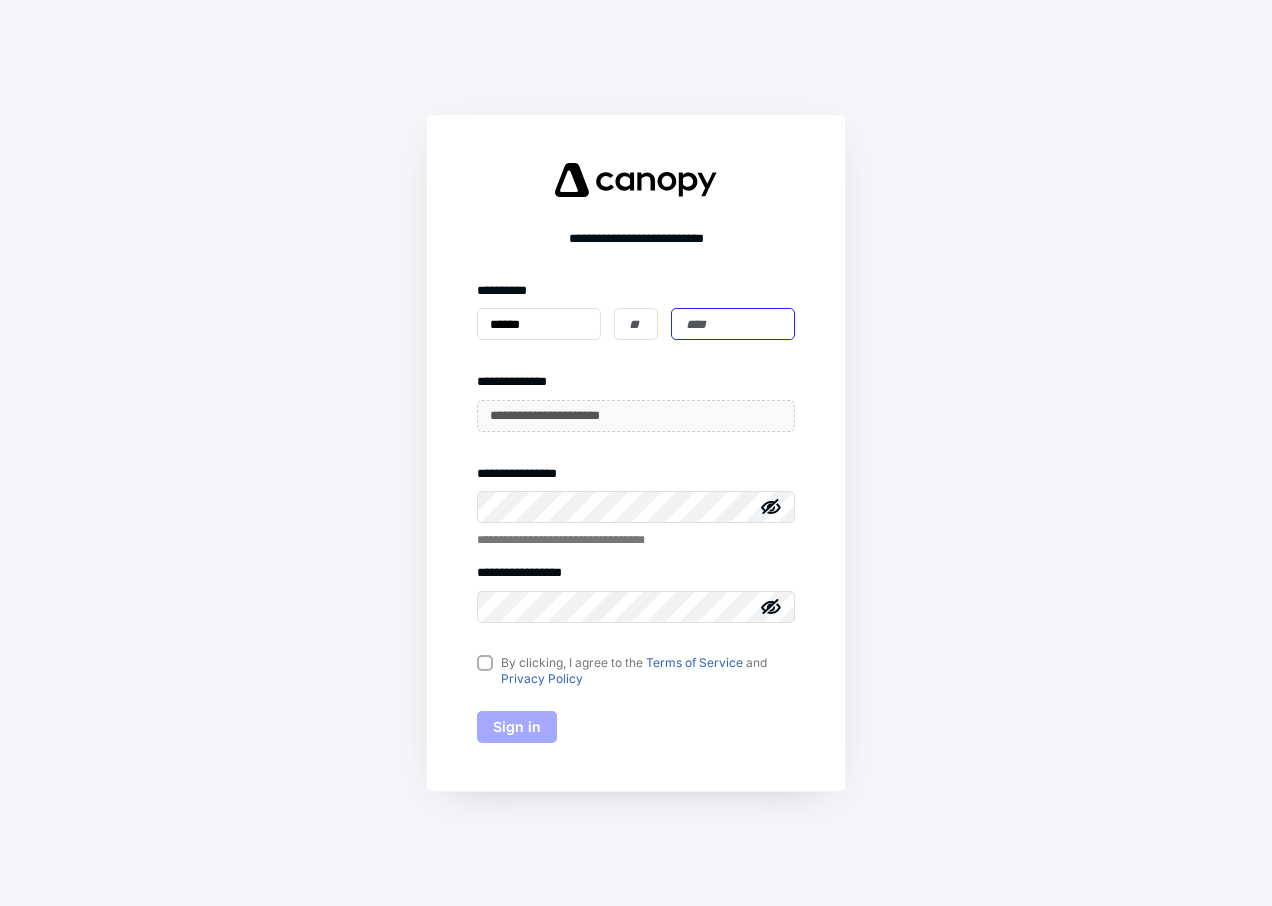 click at bounding box center [733, 324] 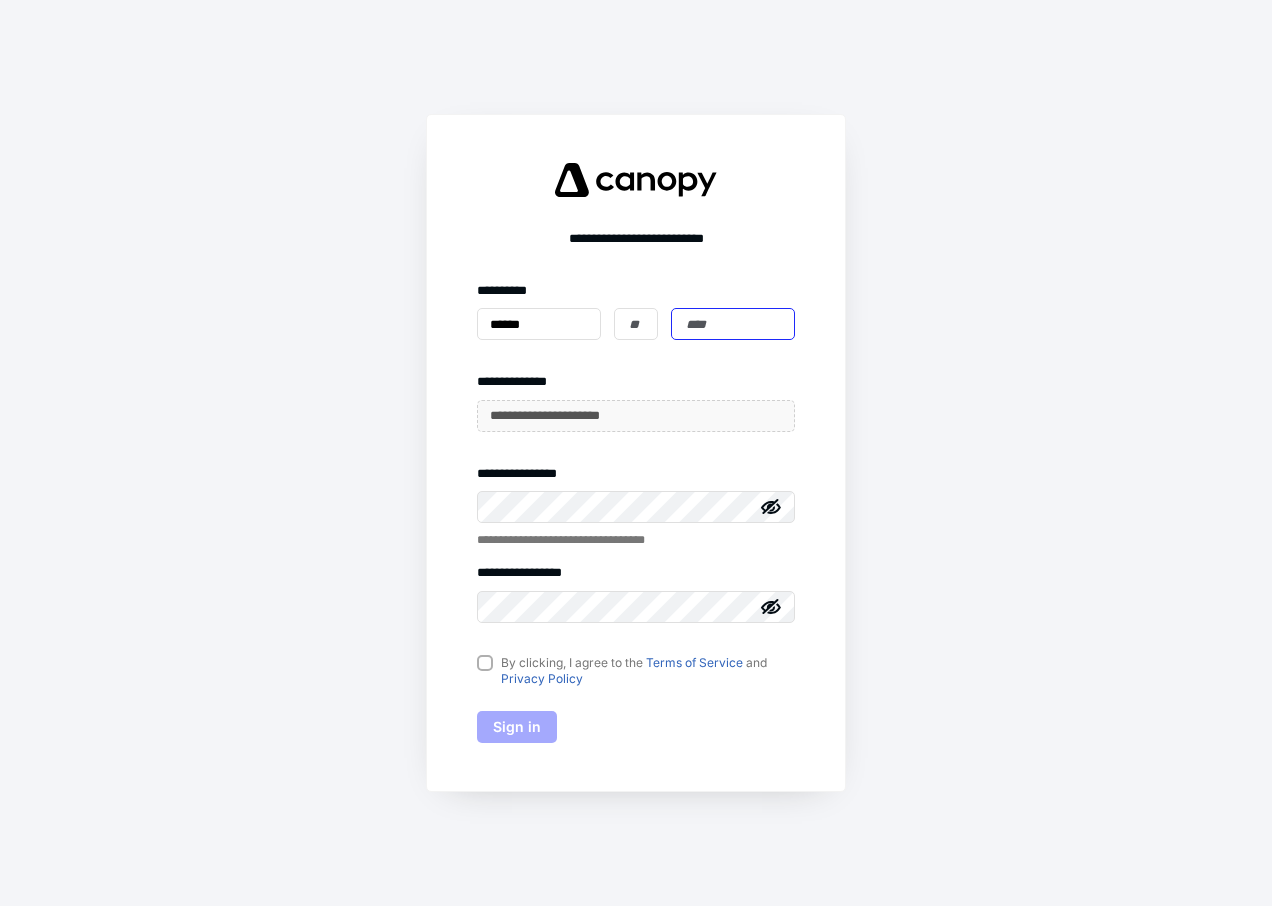 type on "*****" 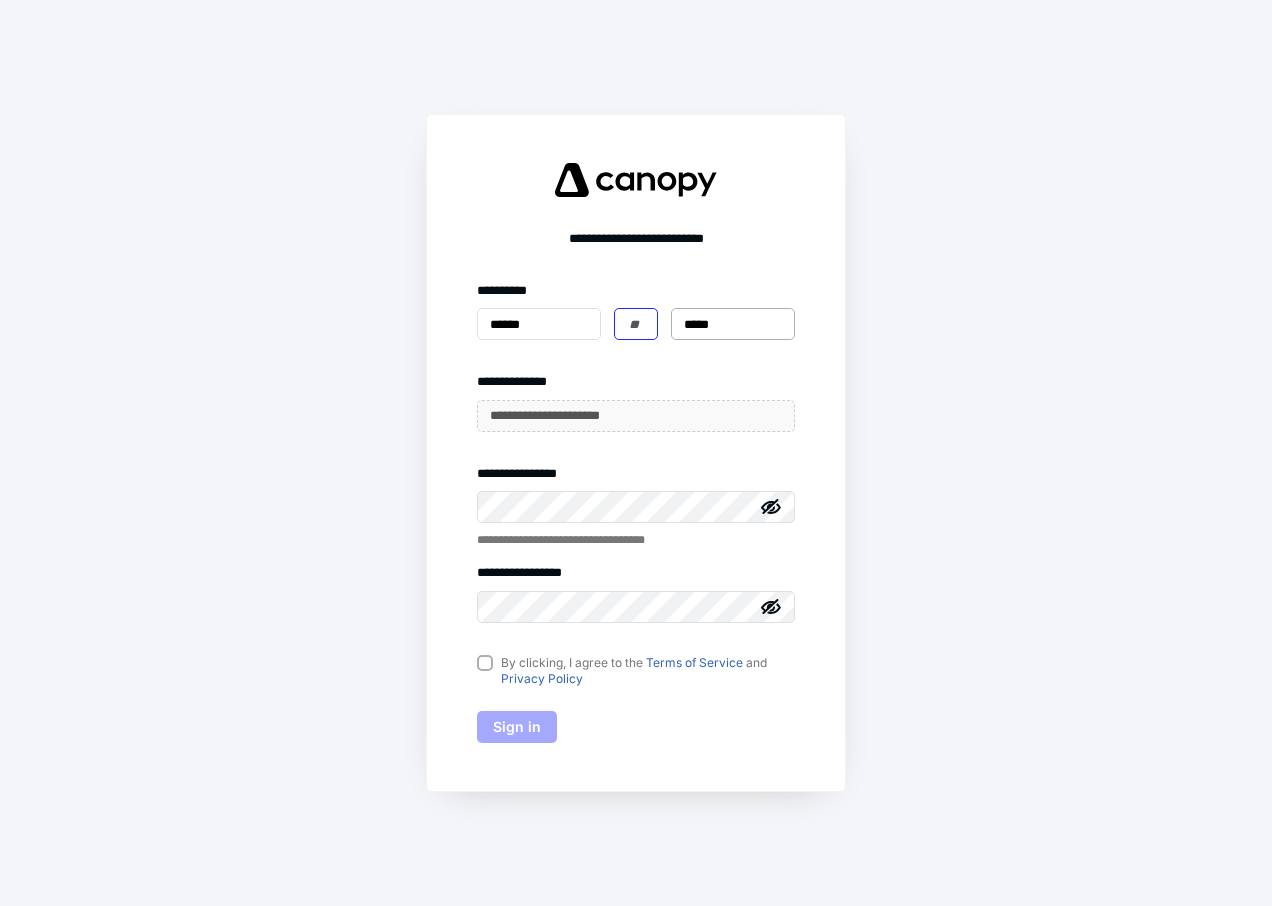 type on "*" 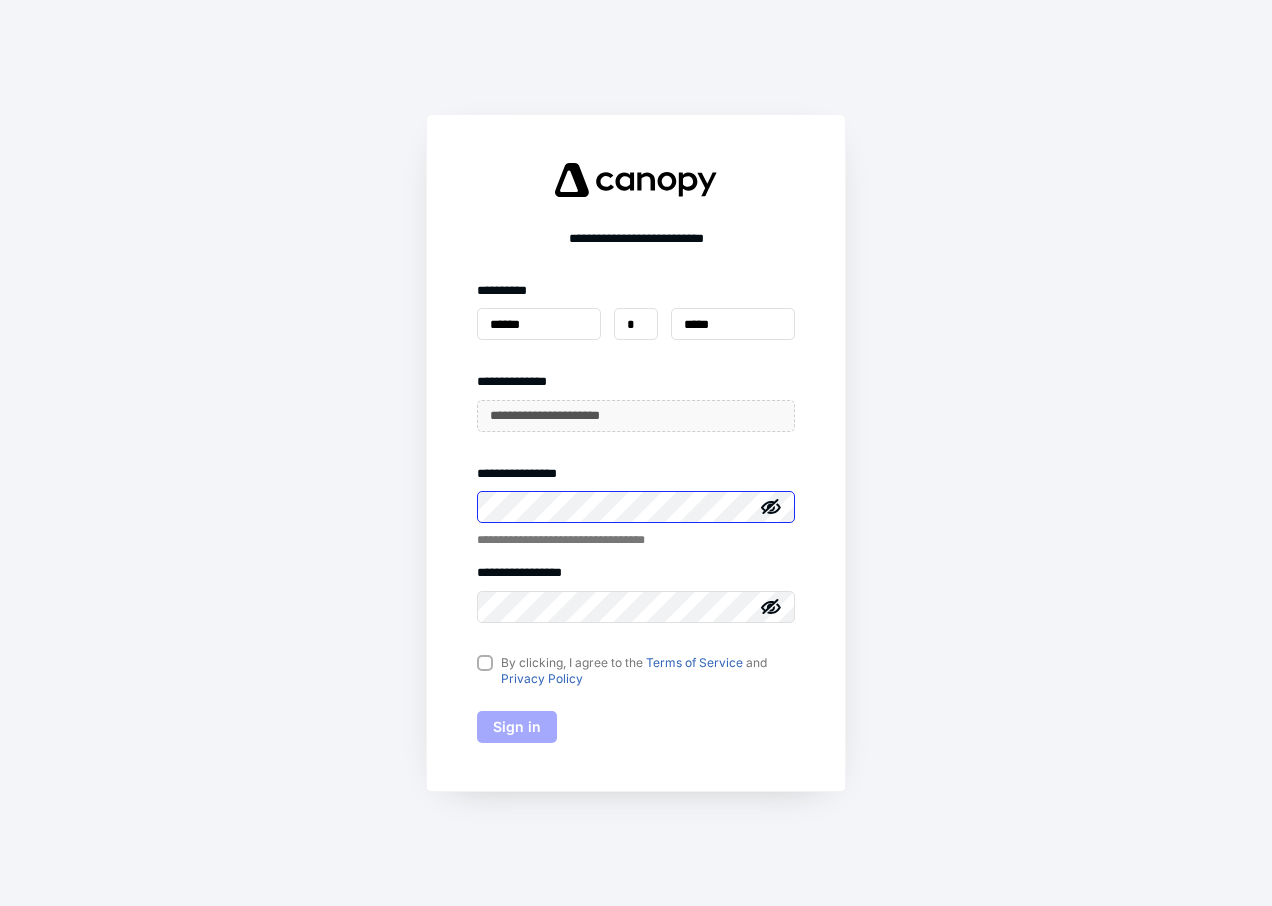 click on "**********" at bounding box center (636, 453) 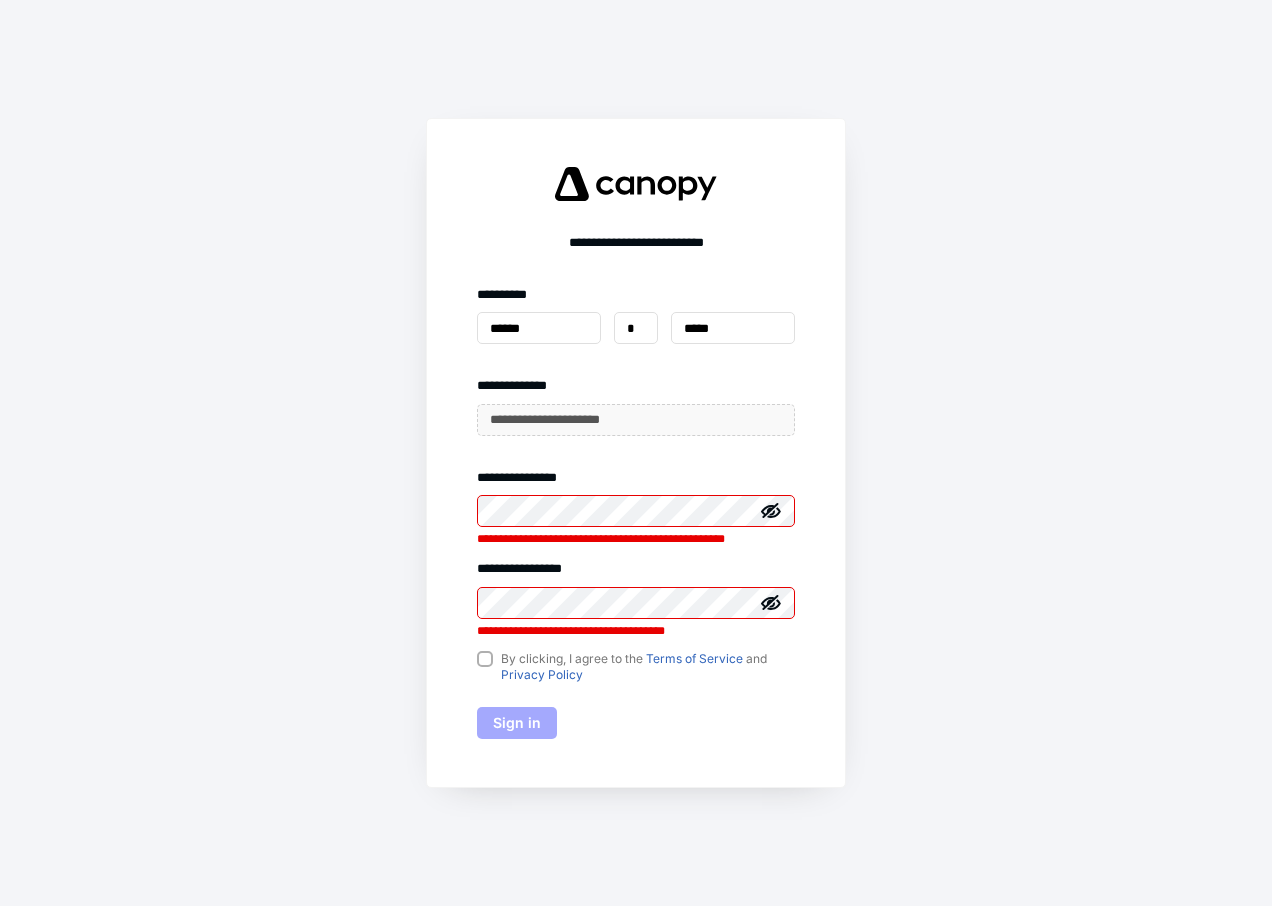 click on "**********" at bounding box center [636, 453] 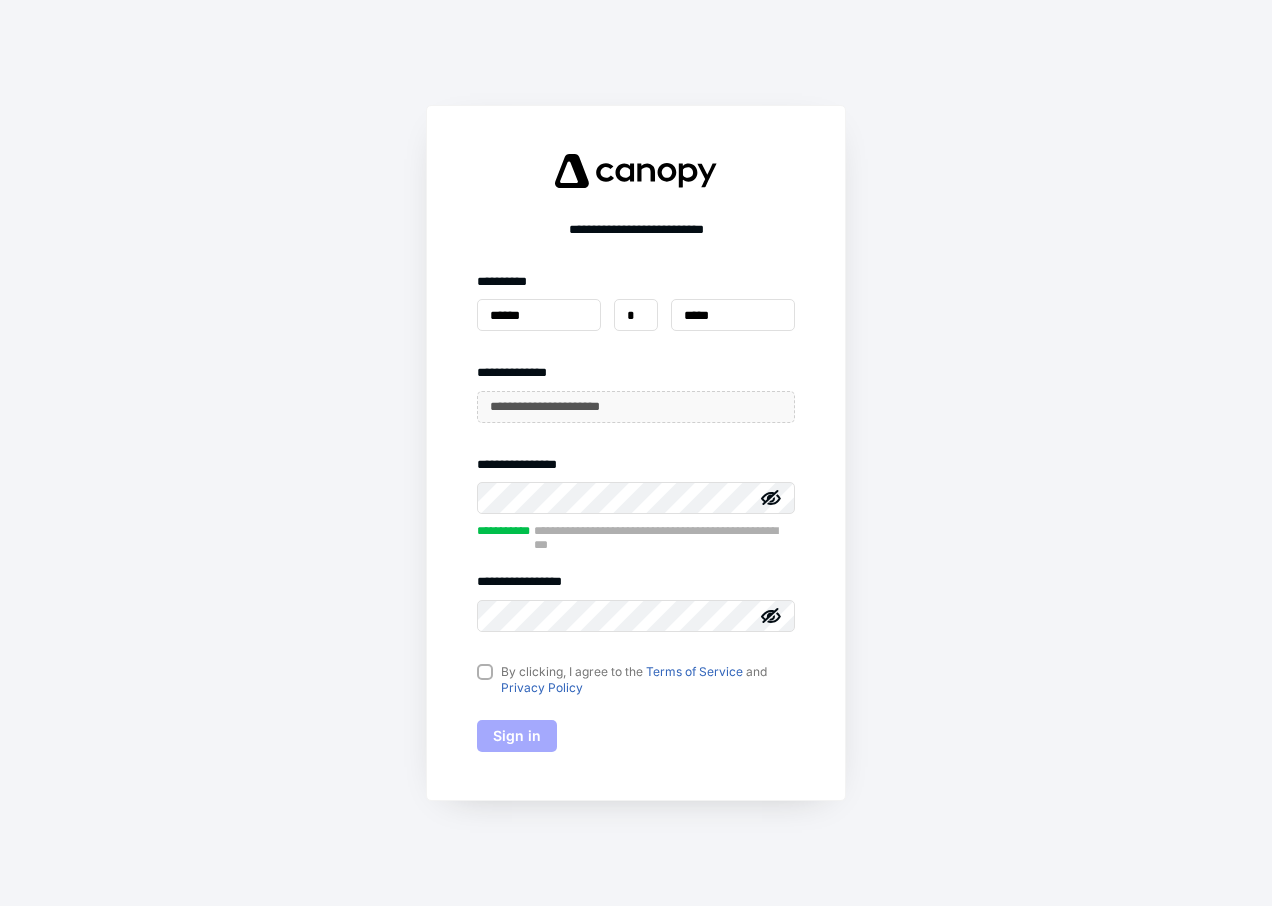 click on "By clicking, I agree to the   Terms of Service   and   Privacy Policy" at bounding box center [636, 680] 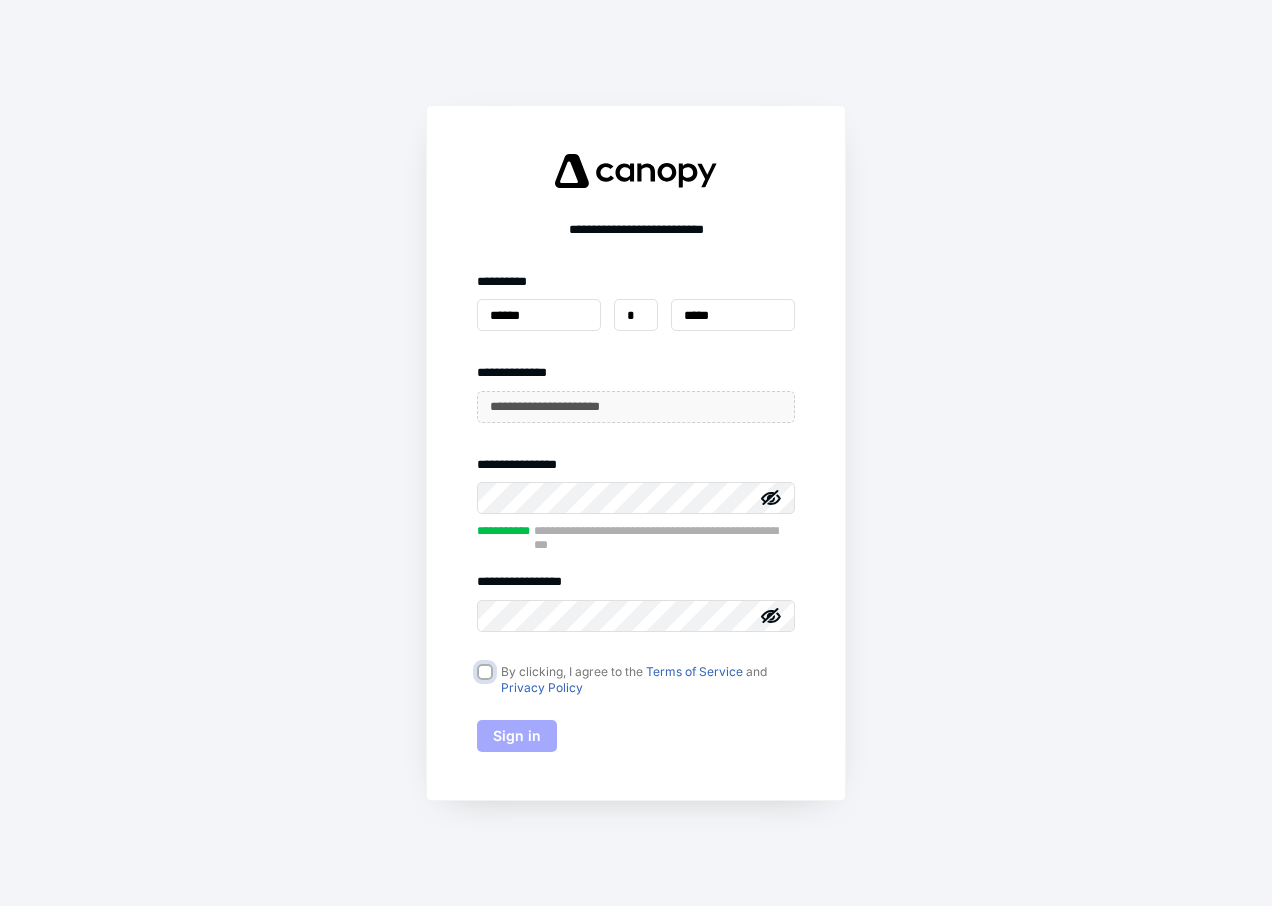 checkbox on "true" 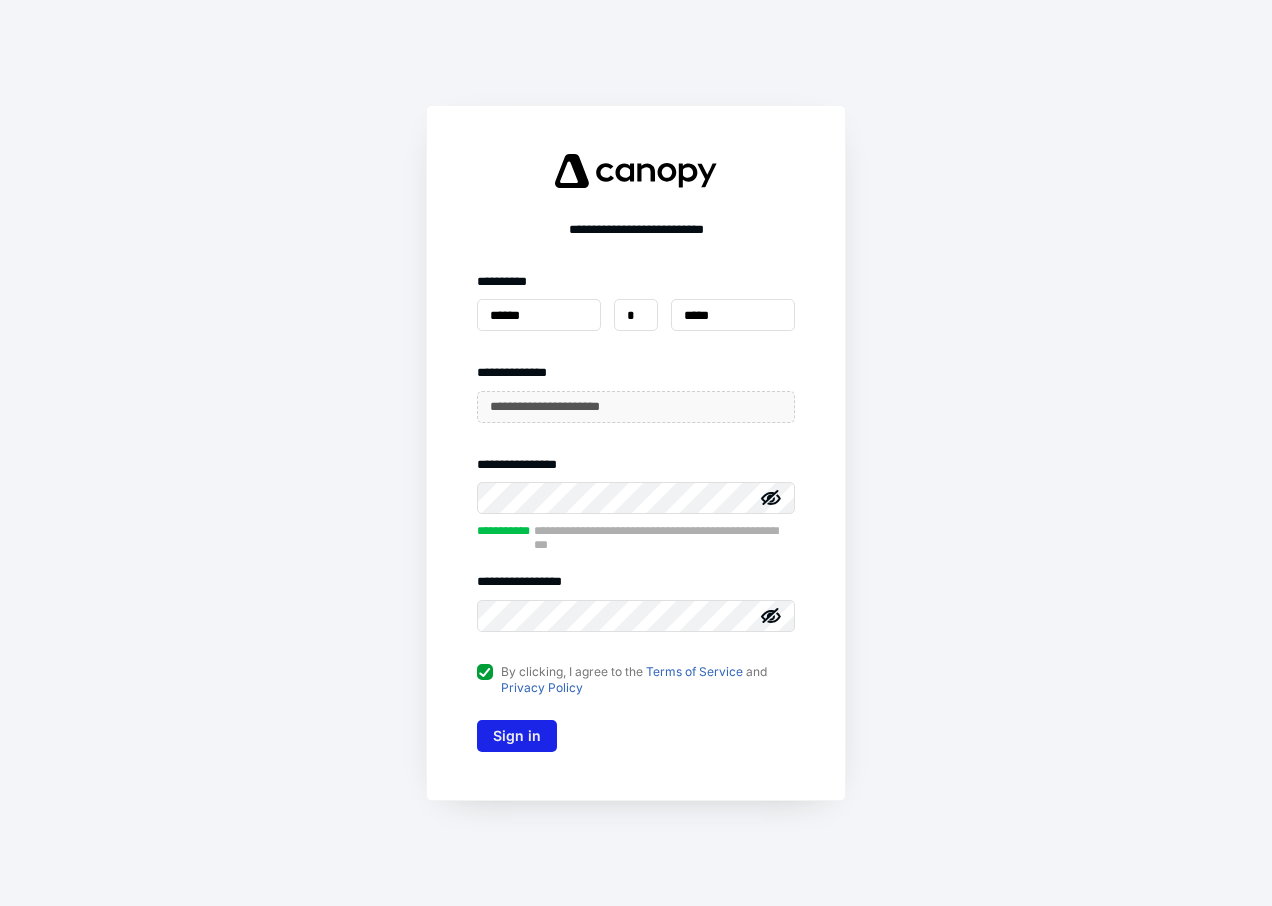 click on "Sign in" at bounding box center [517, 736] 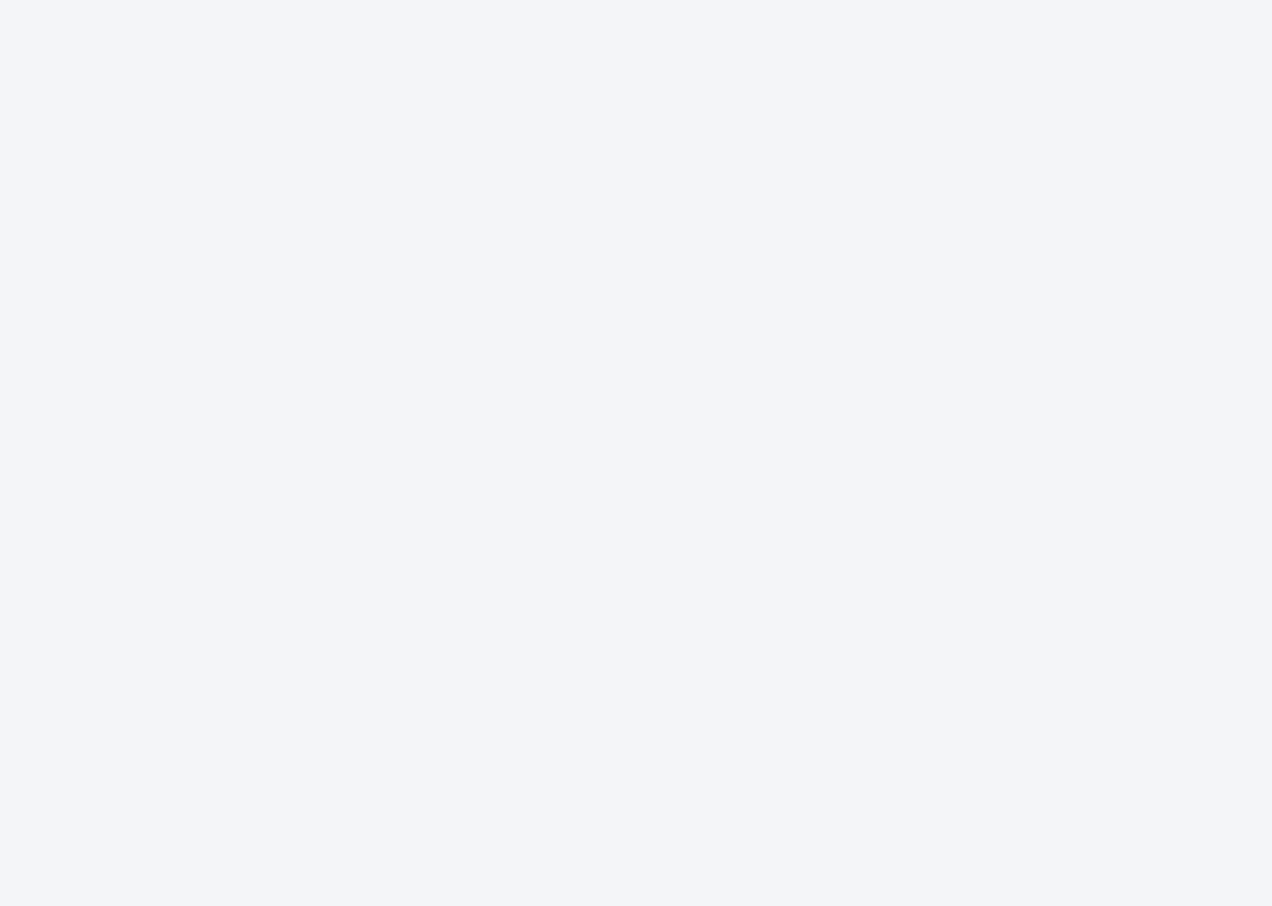 scroll, scrollTop: 0, scrollLeft: 0, axis: both 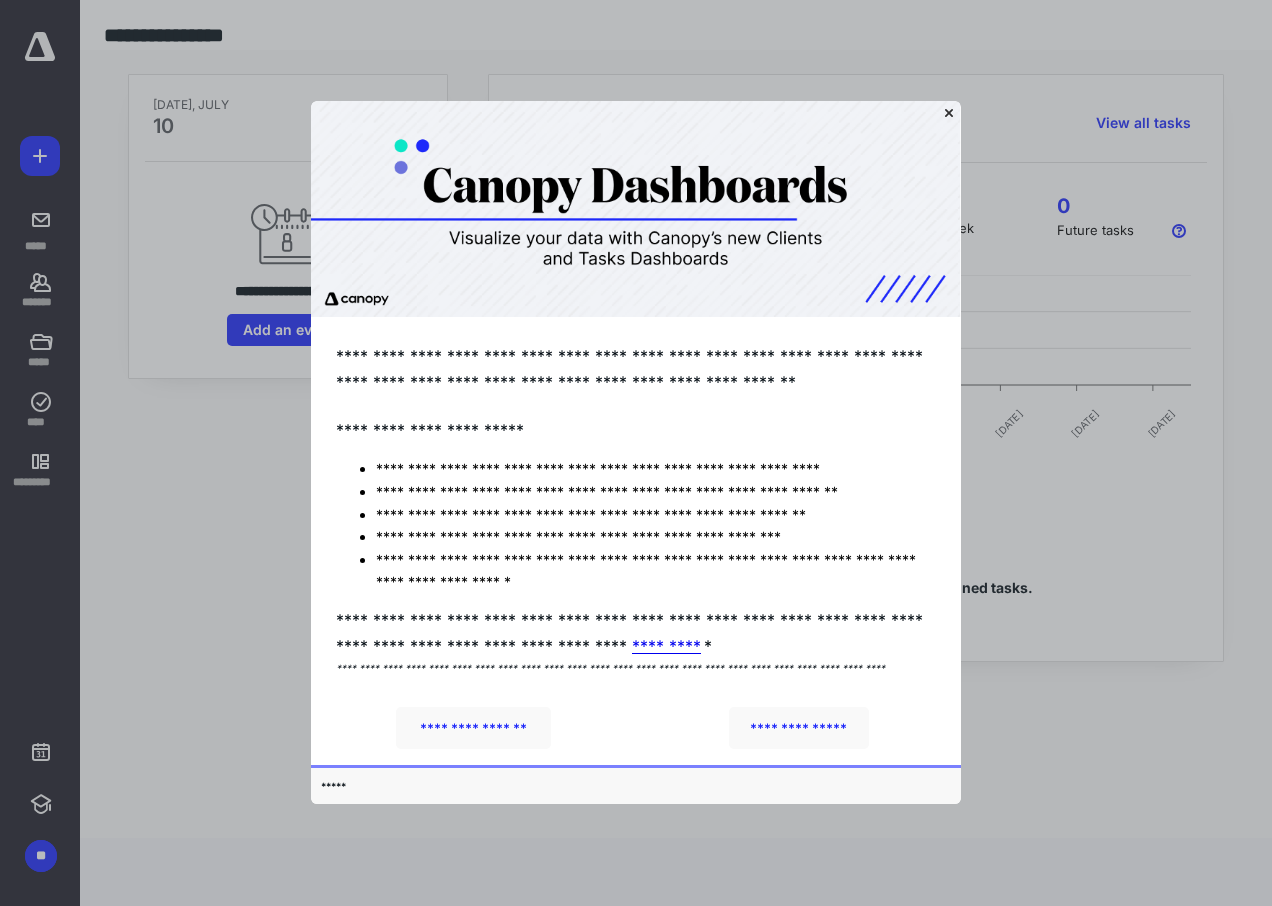 click 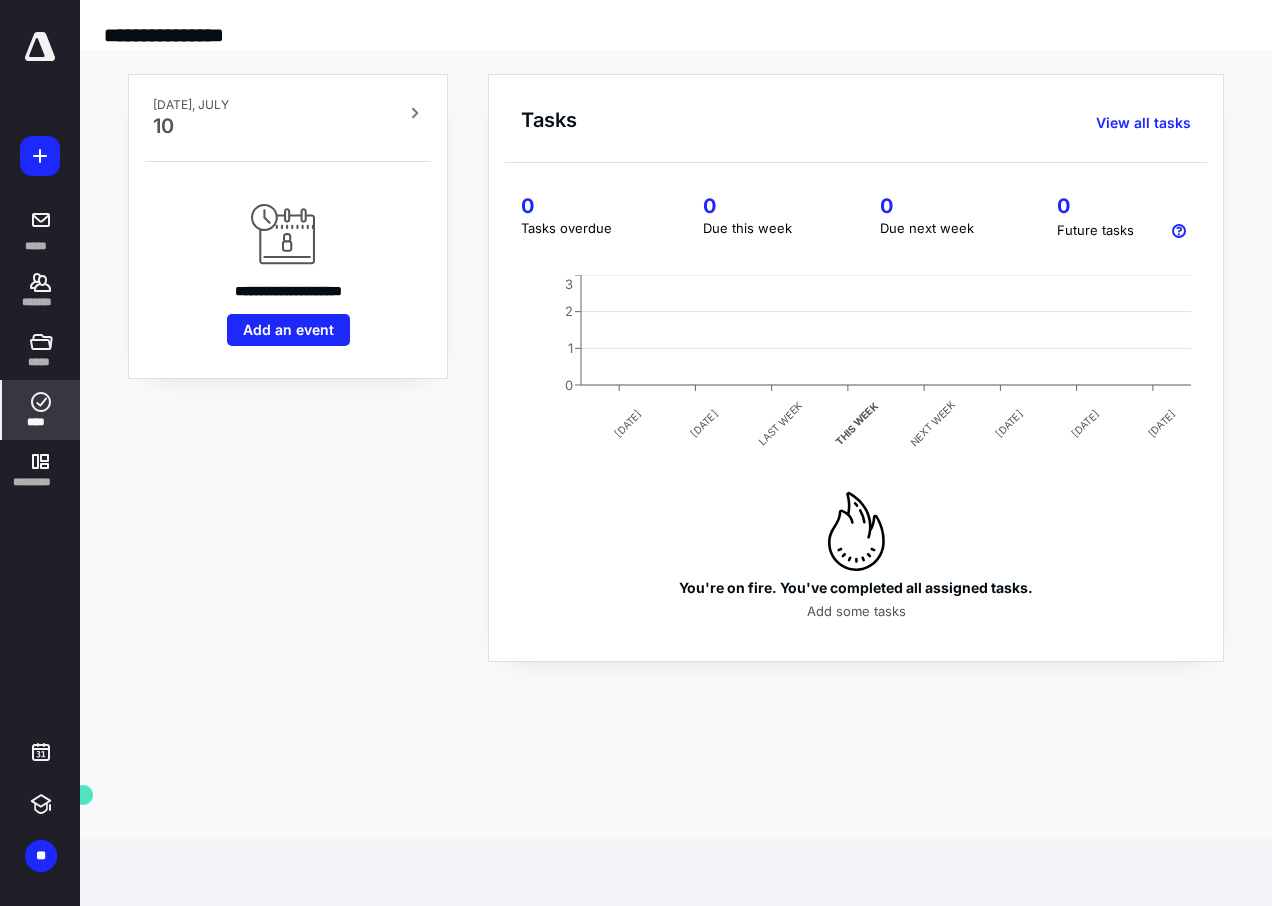 click on "****" at bounding box center (41, 422) 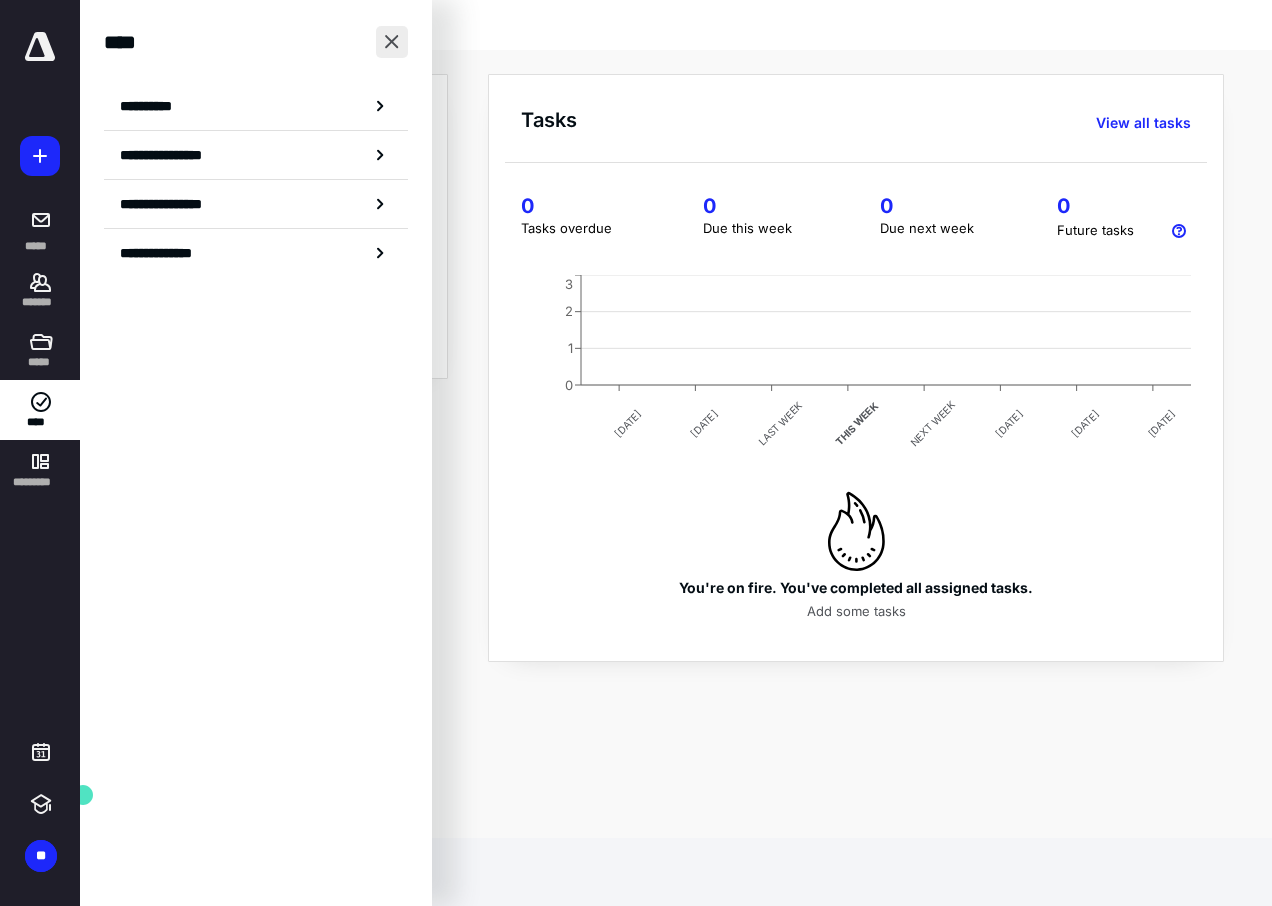 click at bounding box center [392, 42] 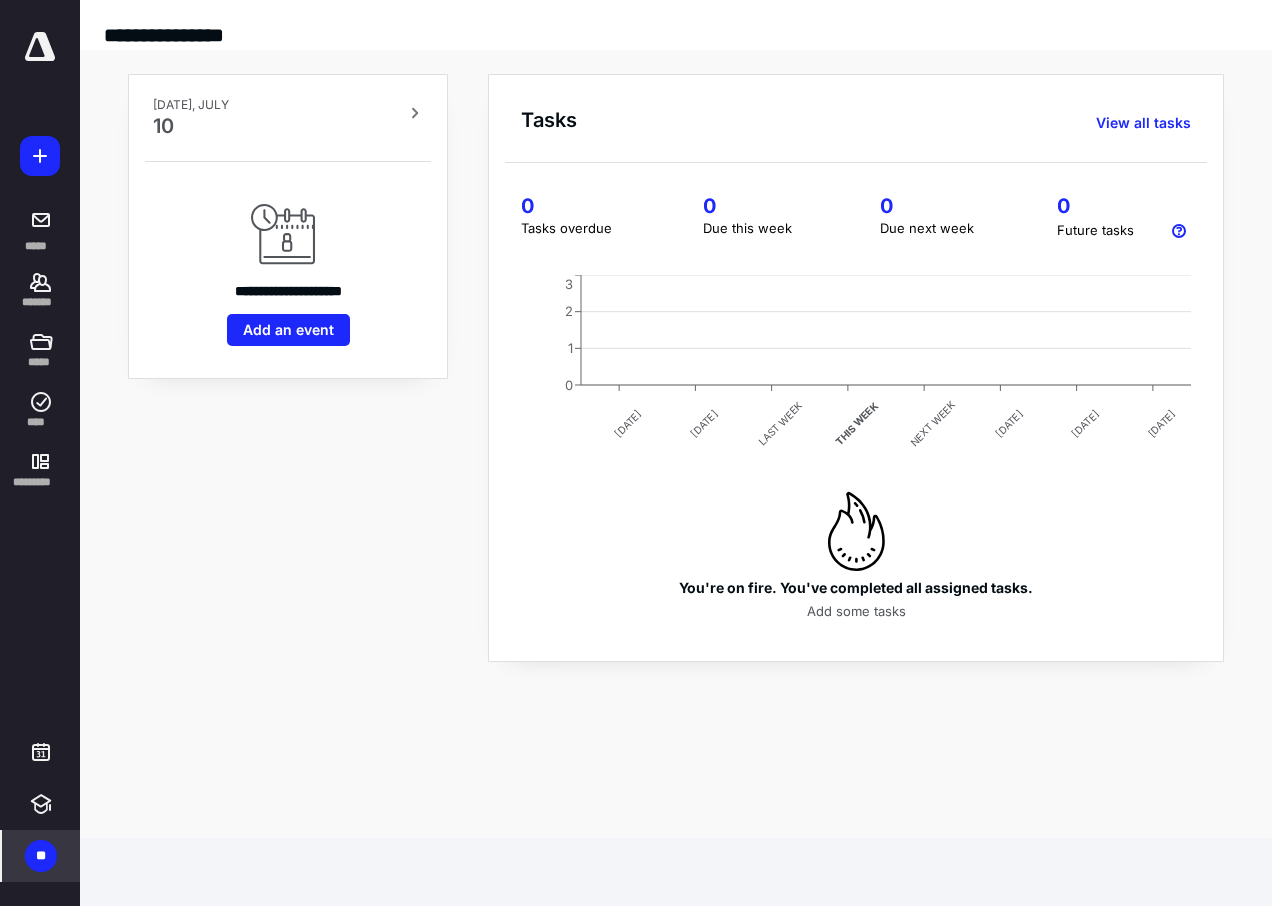 click on "**" at bounding box center [41, 856] 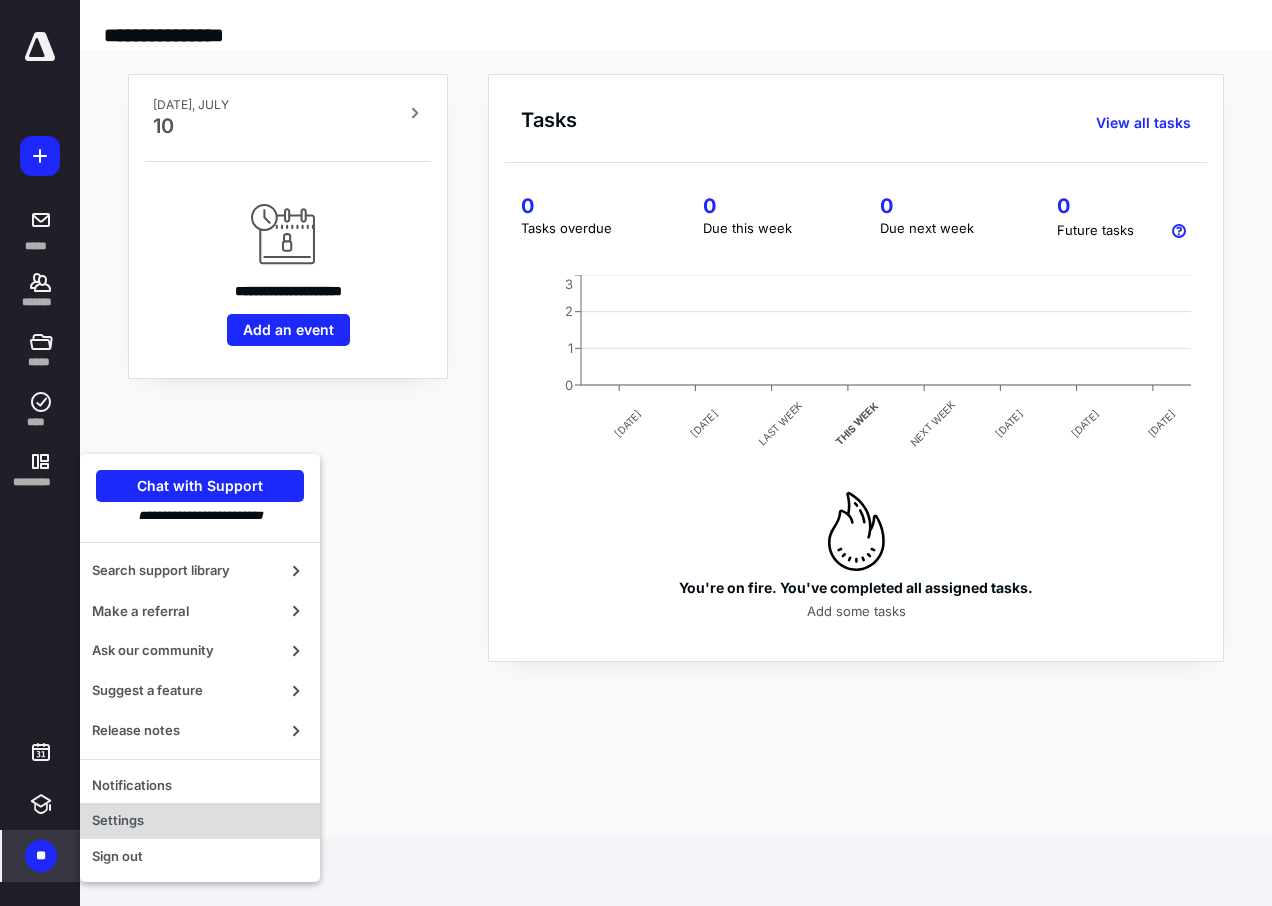 click on "Settings" at bounding box center (200, 821) 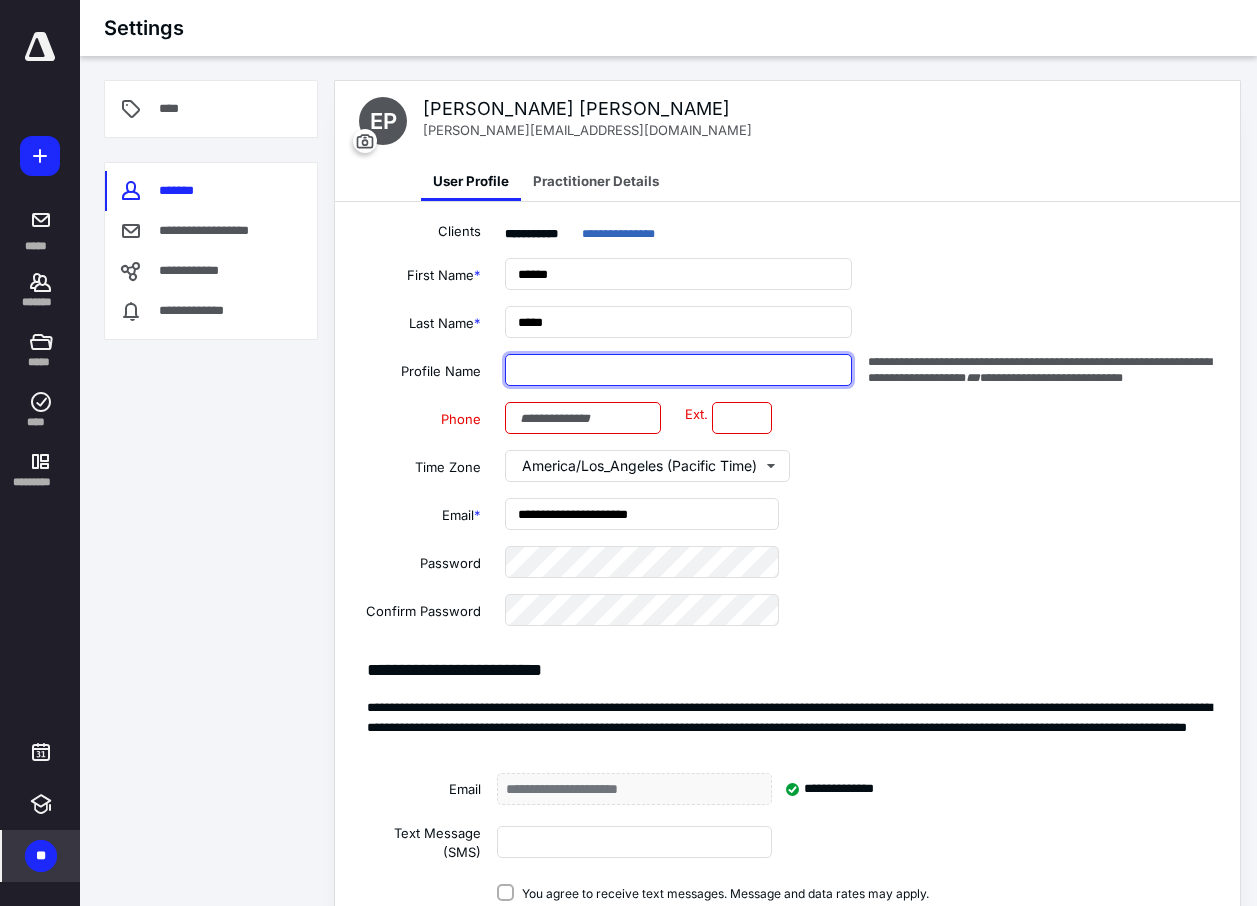 click at bounding box center (679, 370) 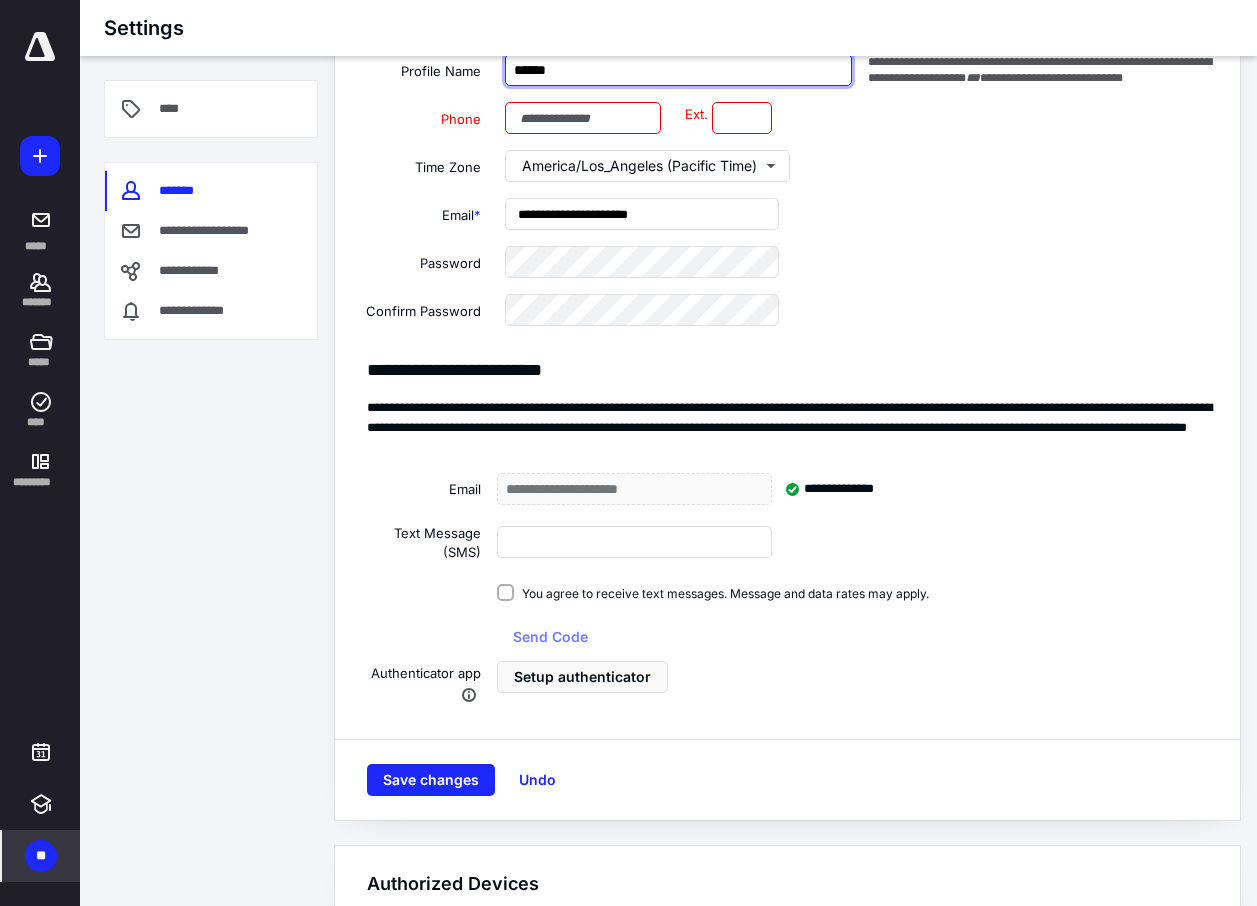 scroll, scrollTop: 391, scrollLeft: 0, axis: vertical 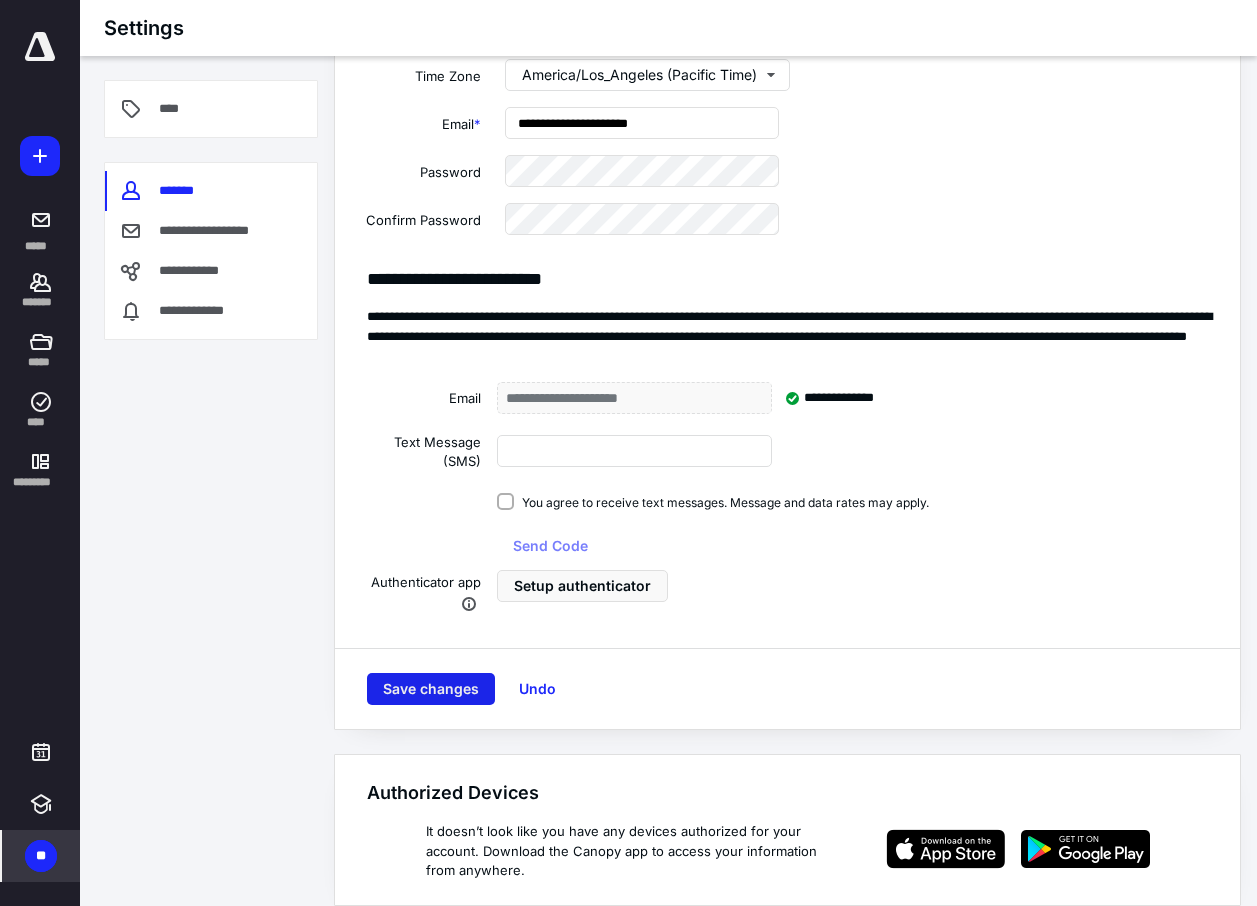 type on "******" 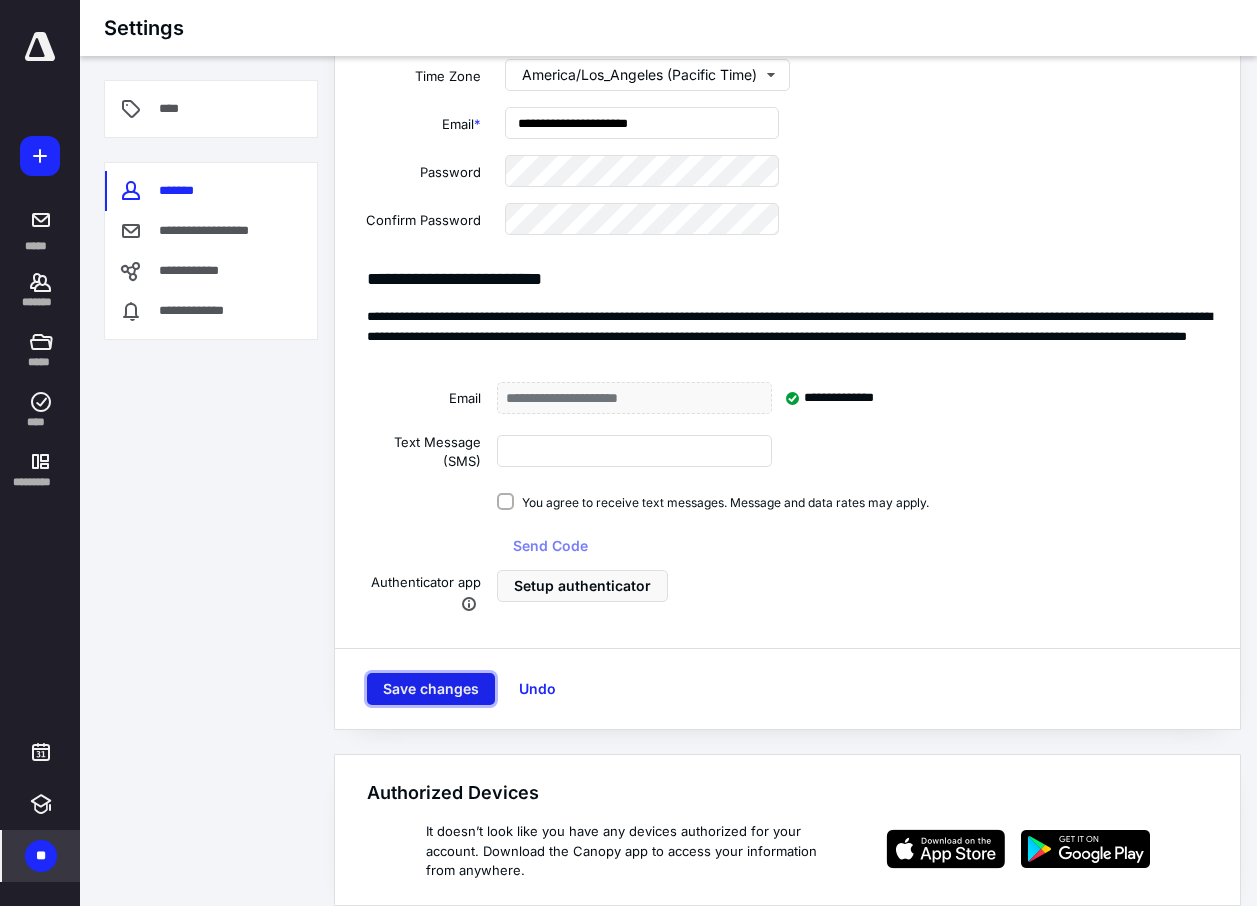 click on "Save changes" at bounding box center [431, 689] 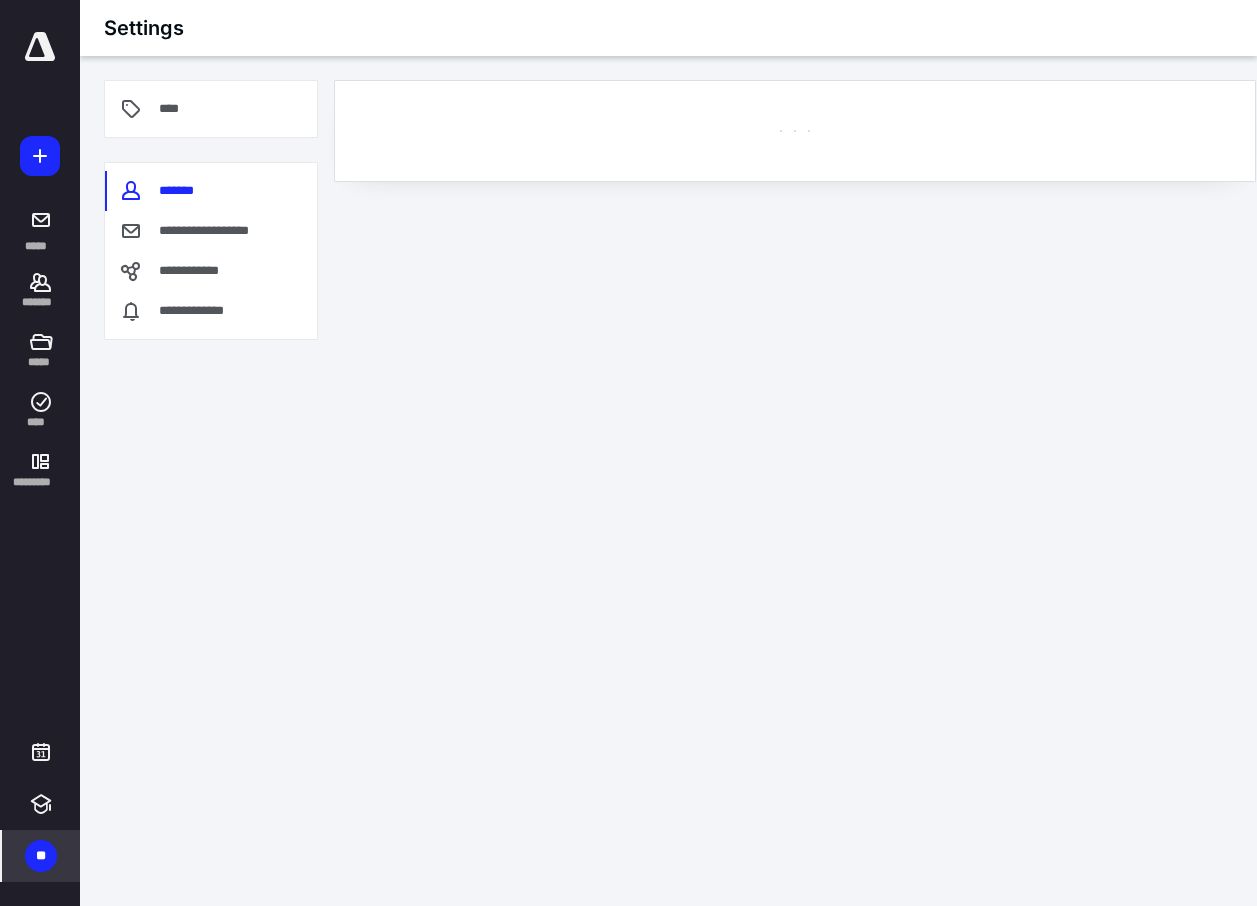 scroll, scrollTop: 0, scrollLeft: 0, axis: both 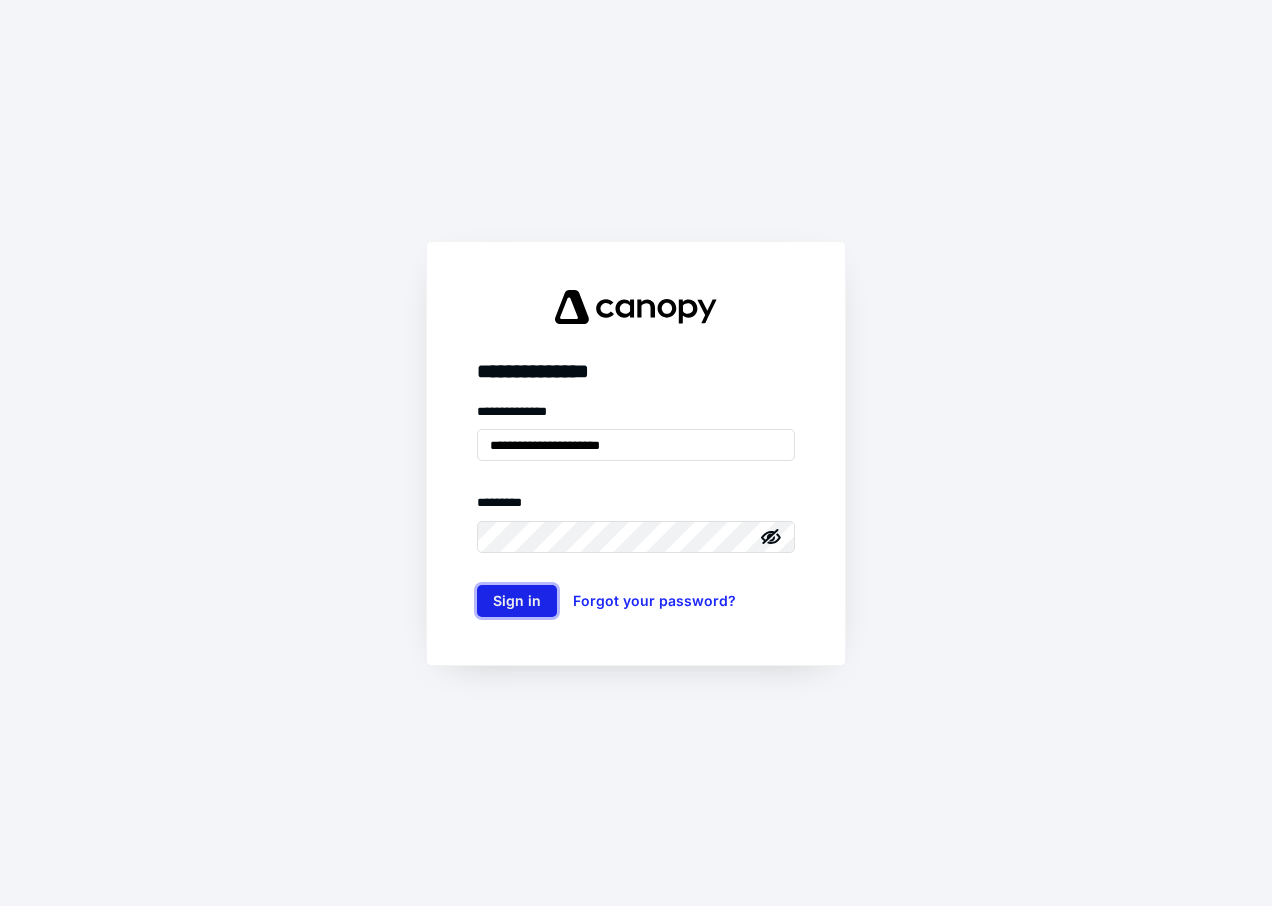 click on "Sign in" at bounding box center (517, 601) 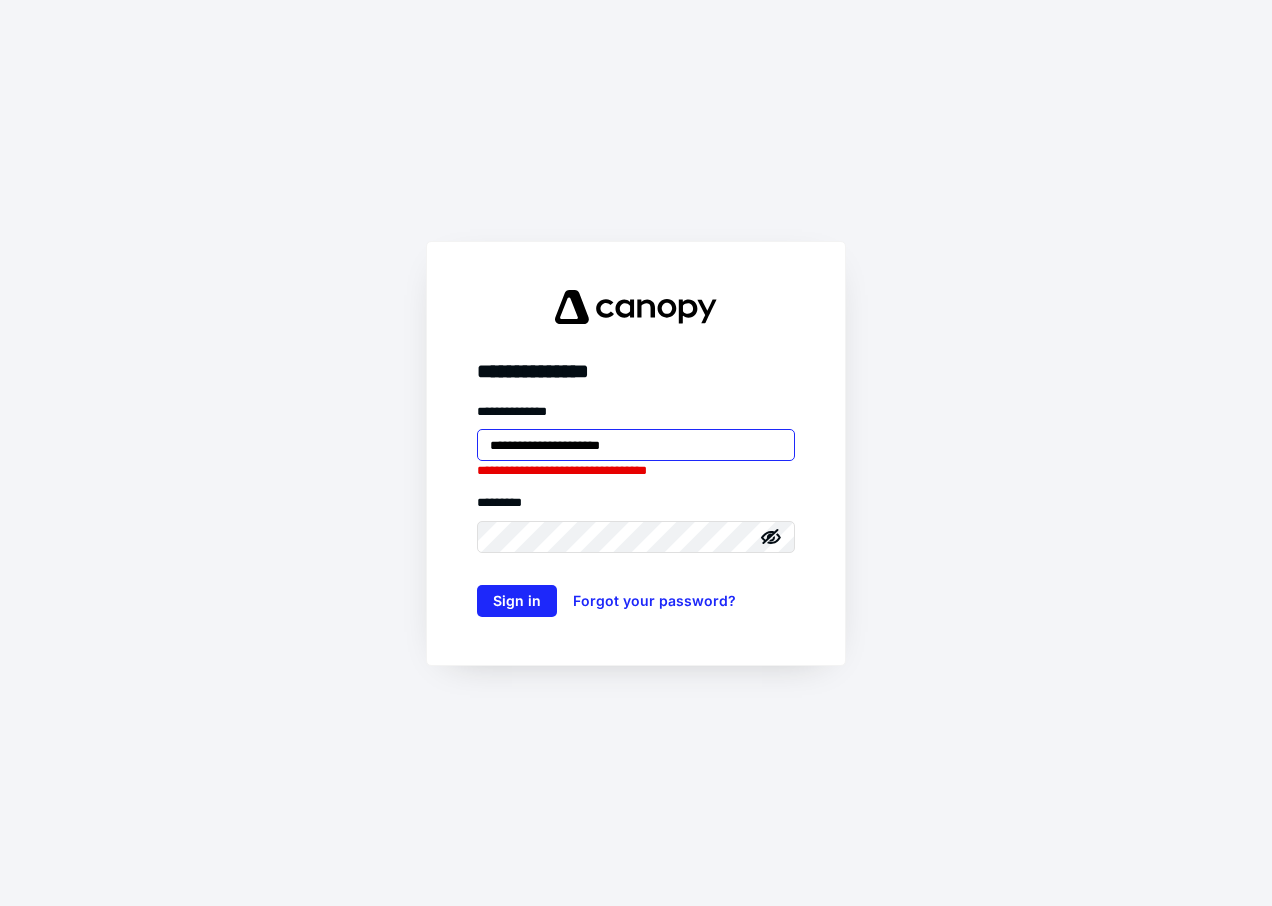 drag, startPoint x: 677, startPoint y: 452, endPoint x: 85, endPoint y: 449, distance: 592.0076 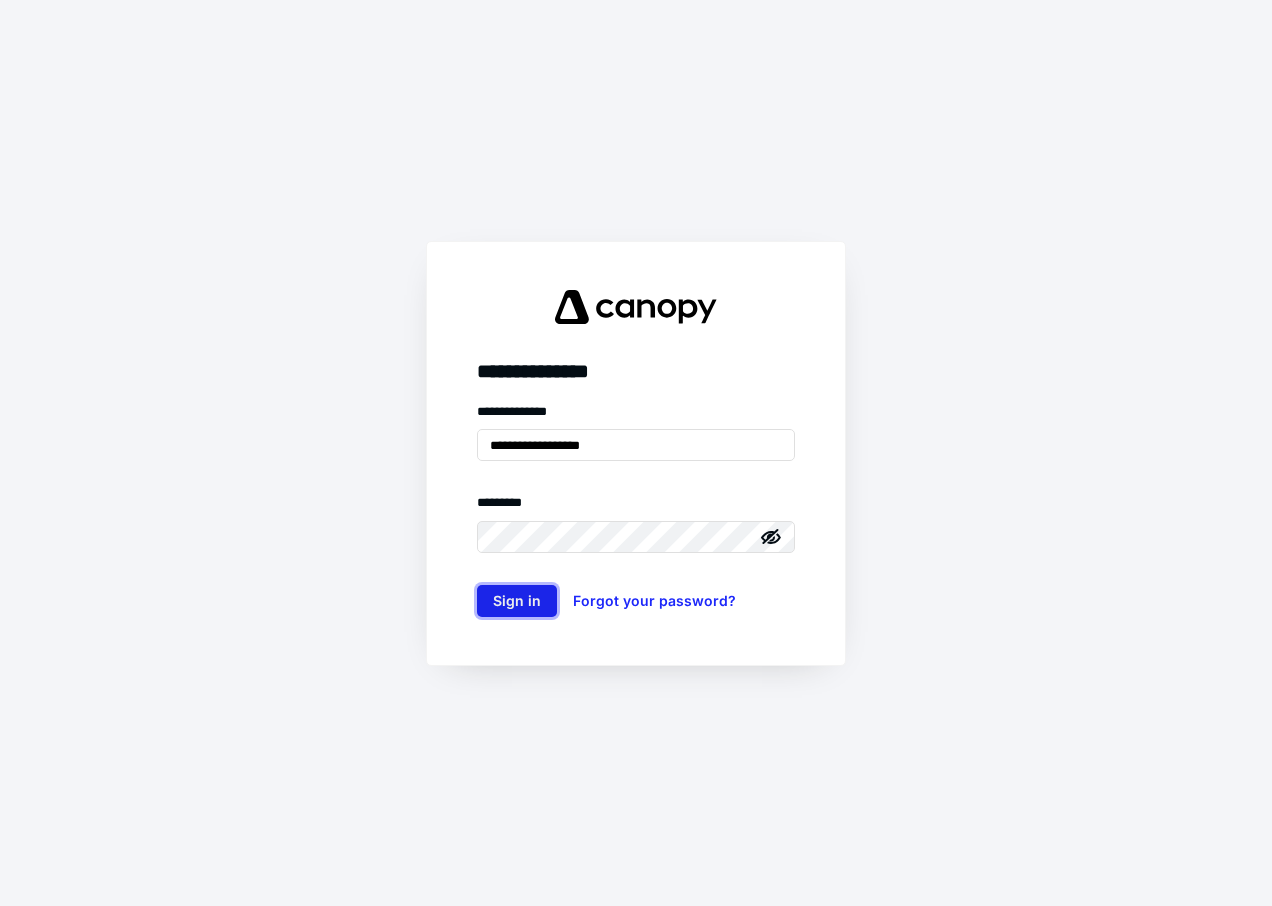 click on "Sign in" at bounding box center [517, 601] 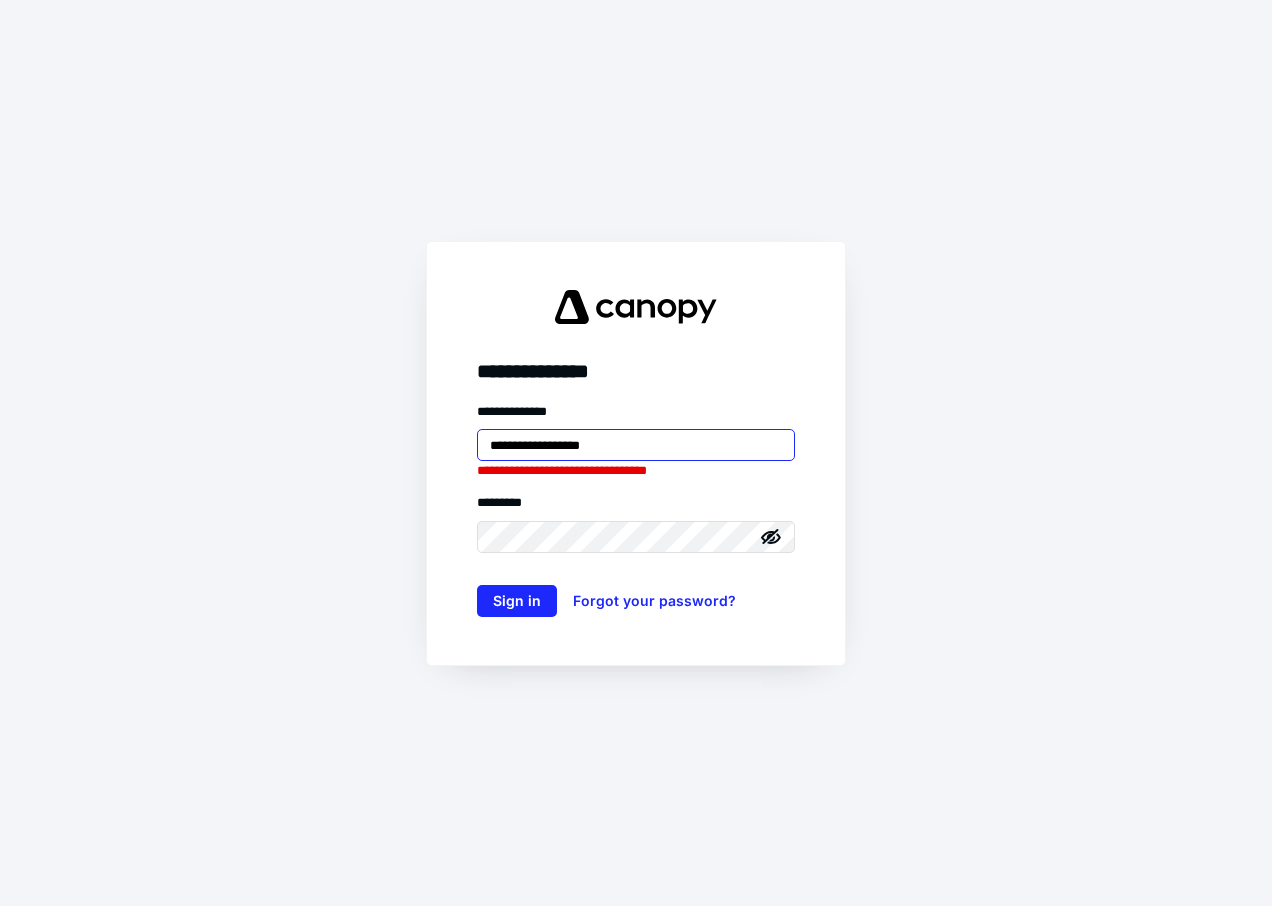 drag, startPoint x: 632, startPoint y: 456, endPoint x: 229, endPoint y: 440, distance: 403.3175 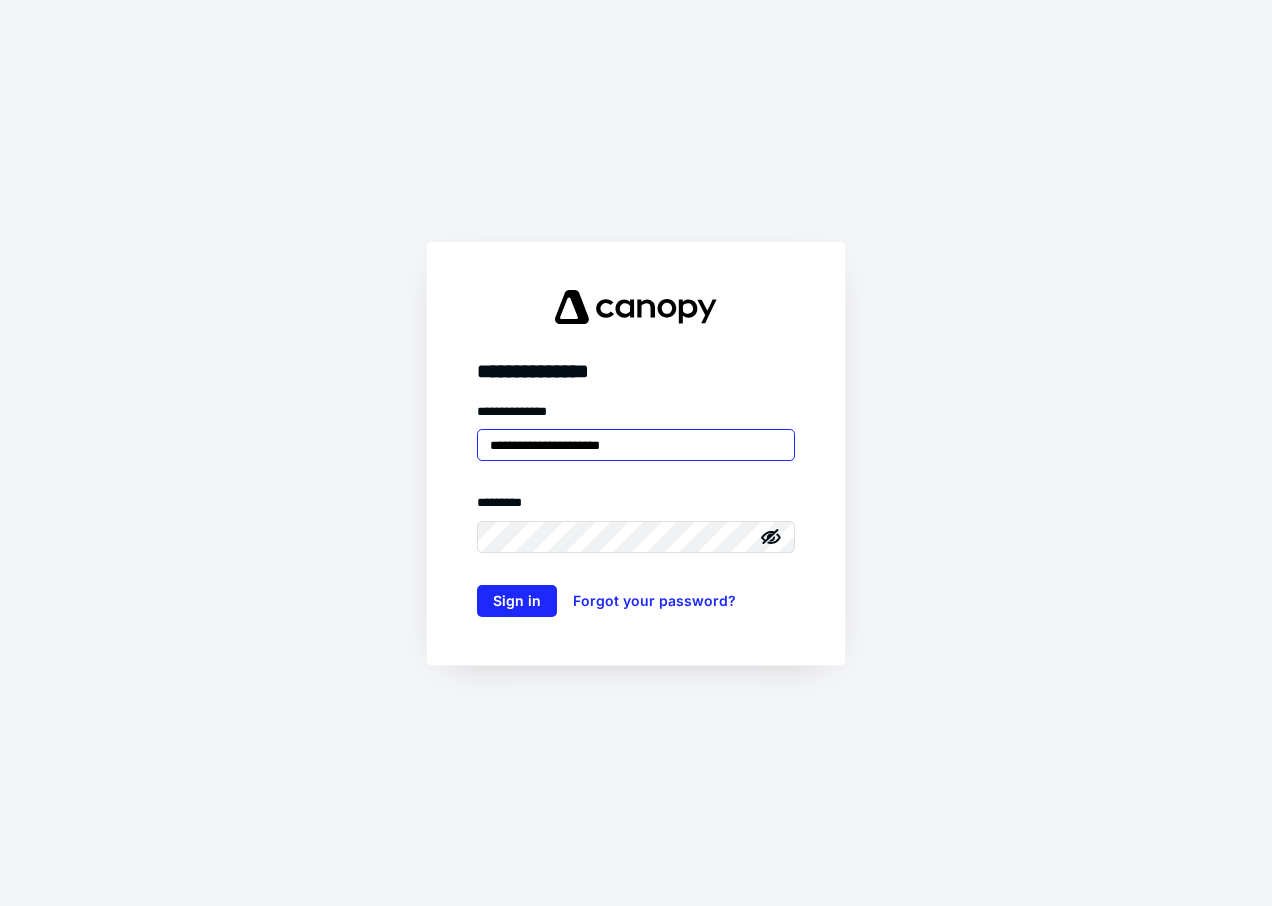 type on "**********" 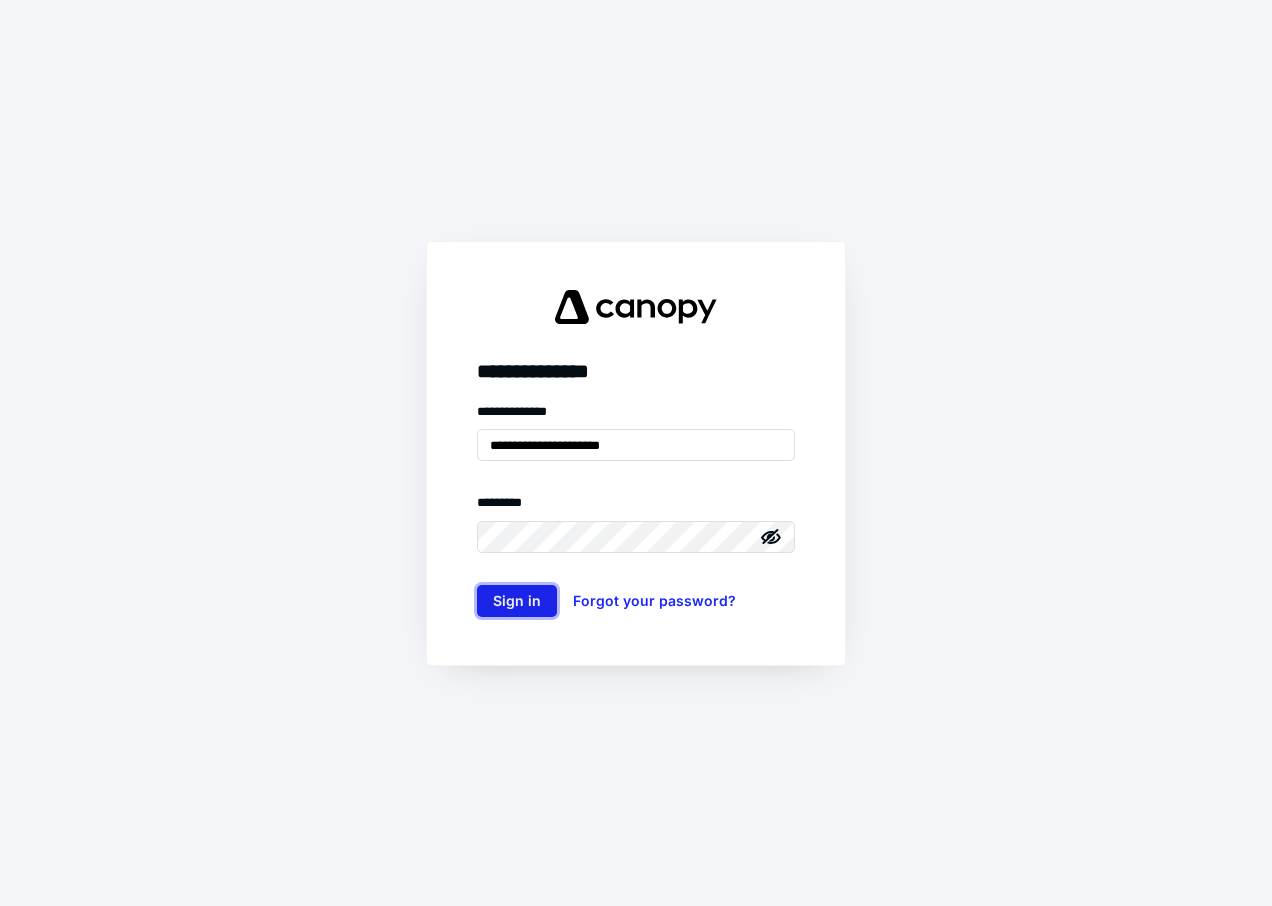 click on "Sign in" at bounding box center [517, 601] 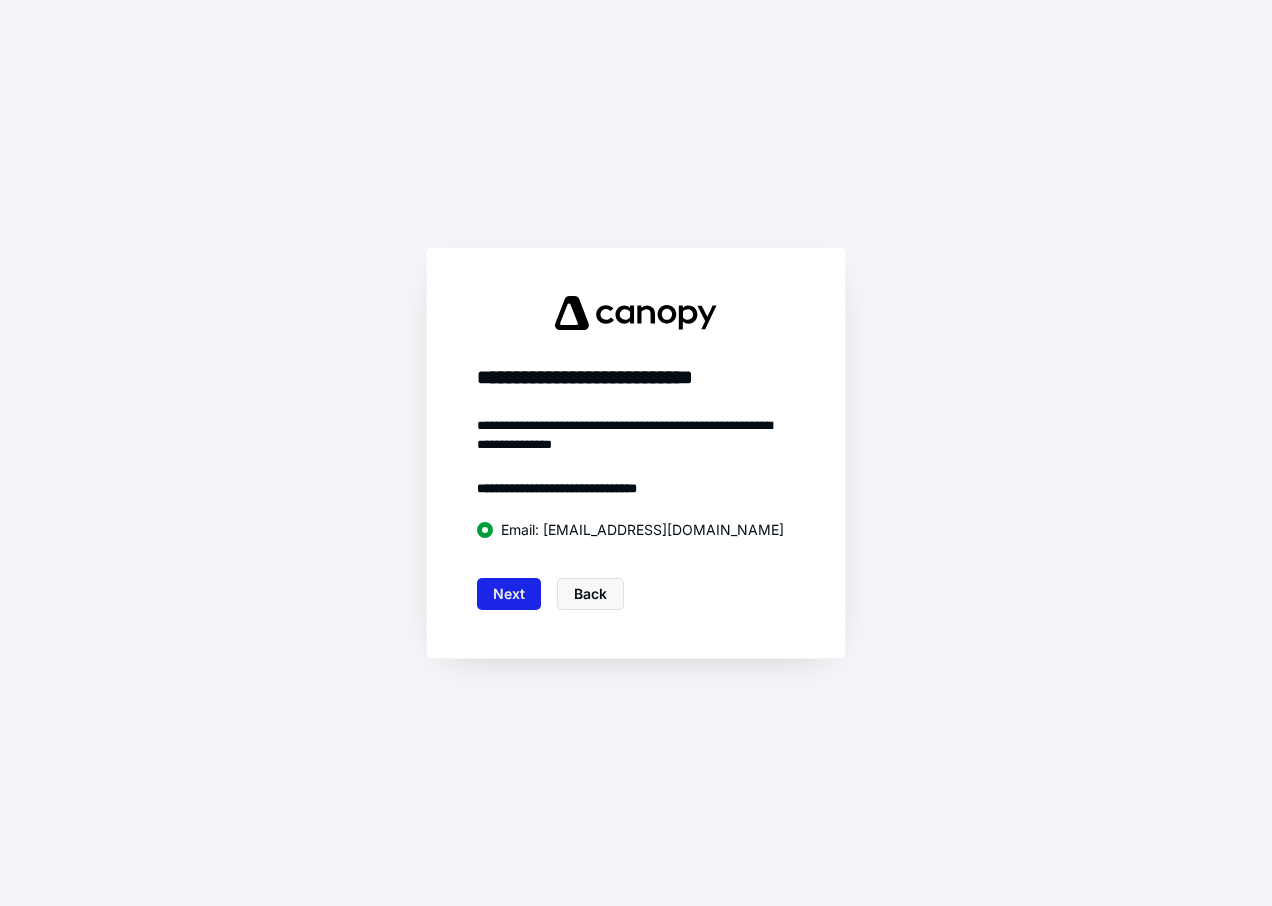 click on "Next" at bounding box center [509, 594] 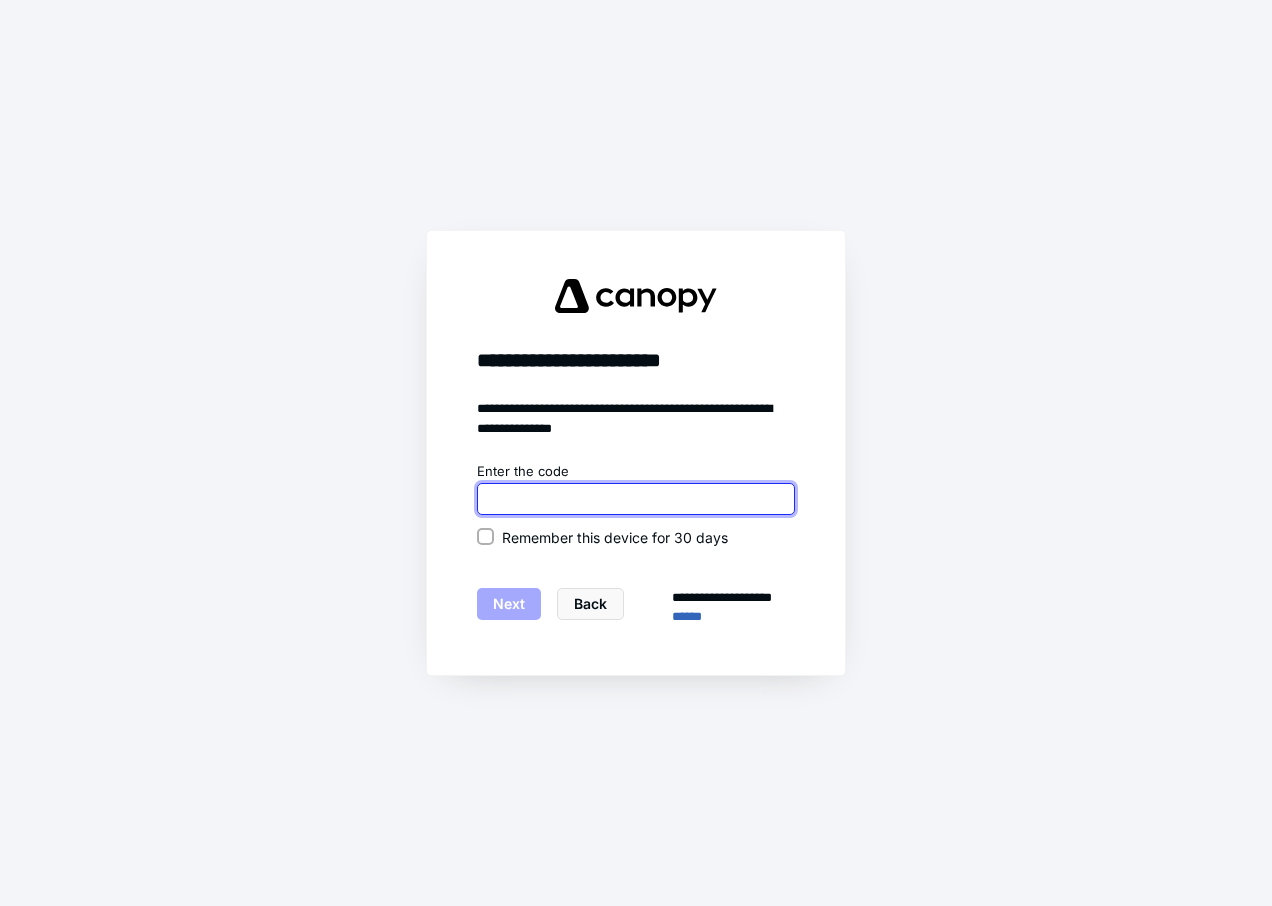 click at bounding box center (636, 499) 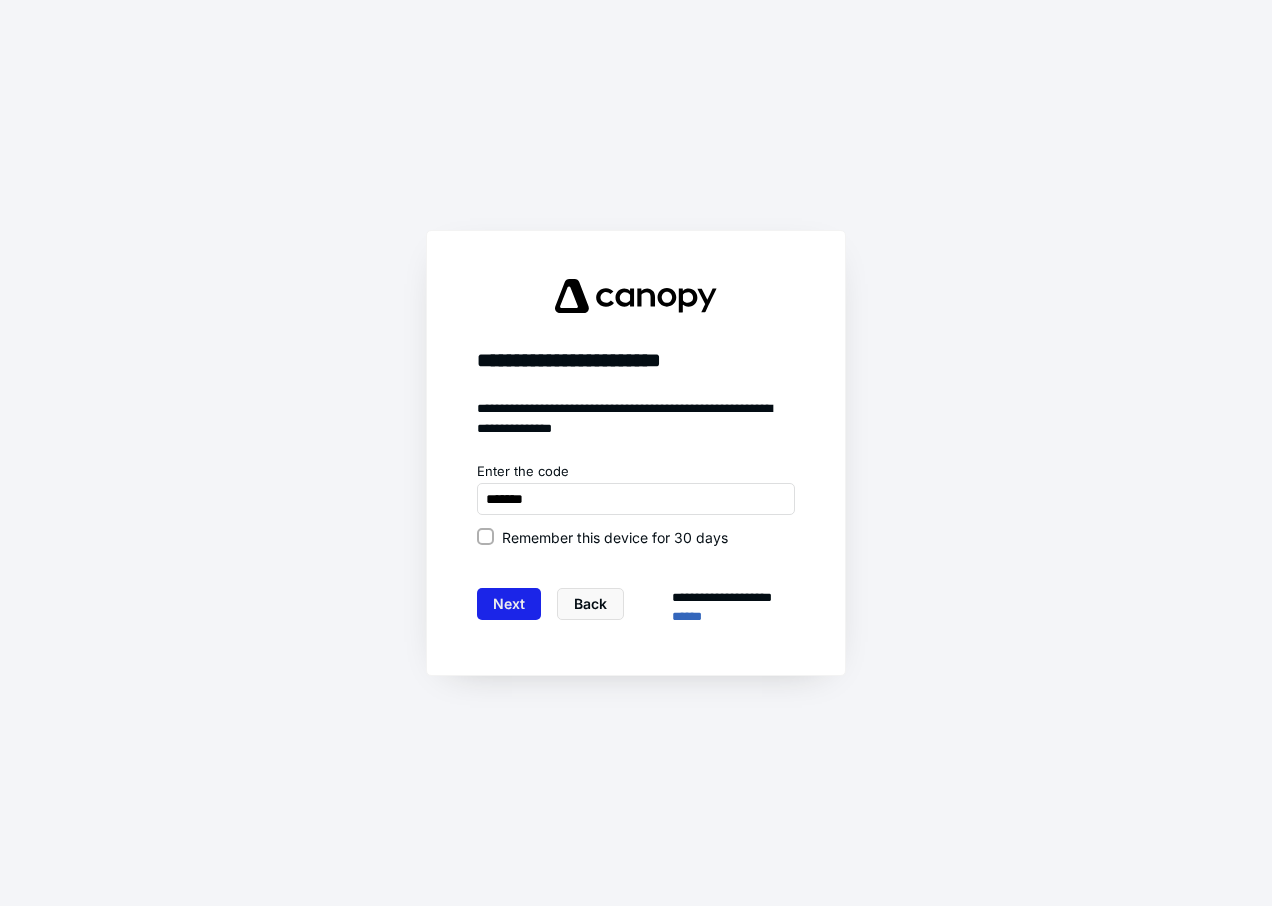 type on "******" 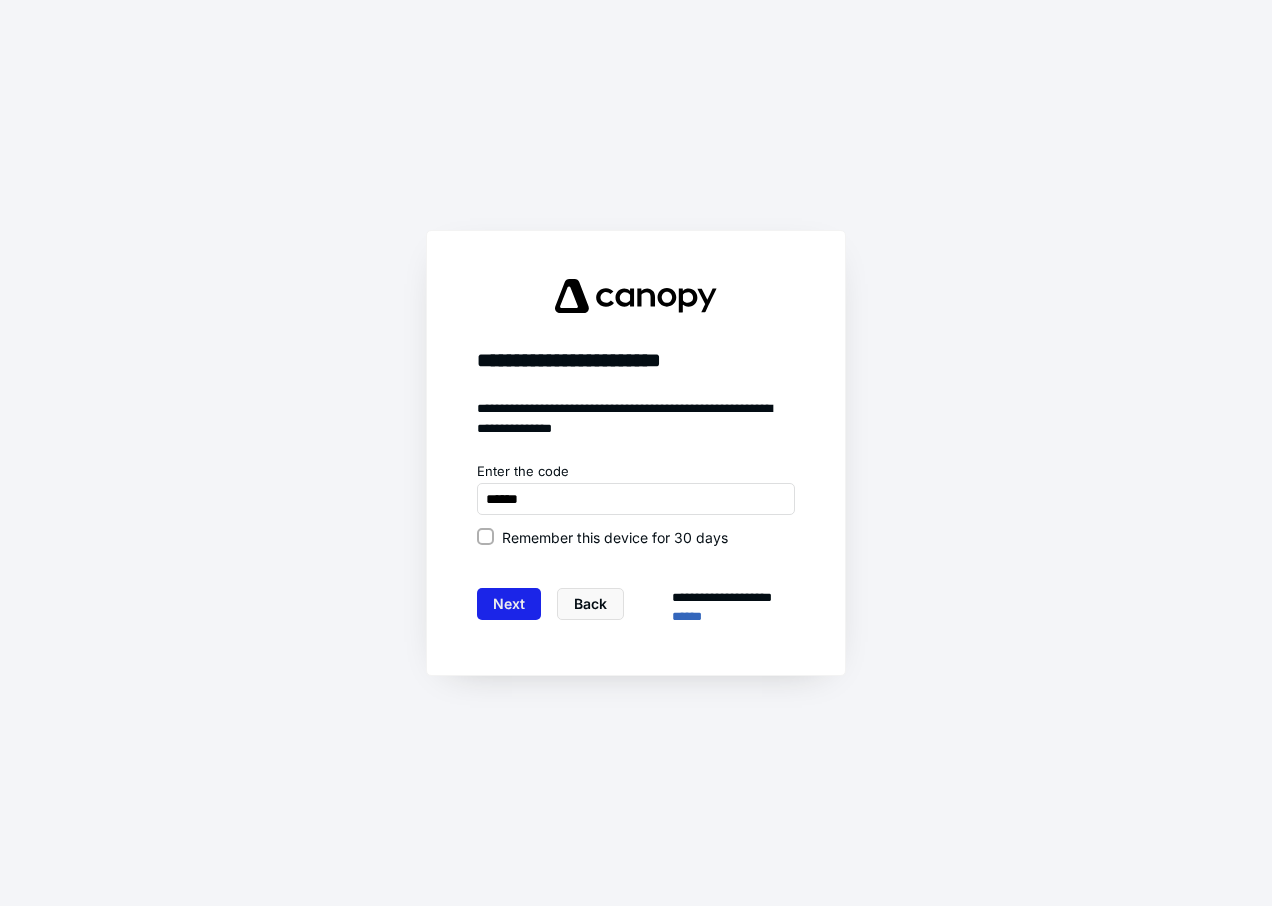 click on "Next" at bounding box center [509, 604] 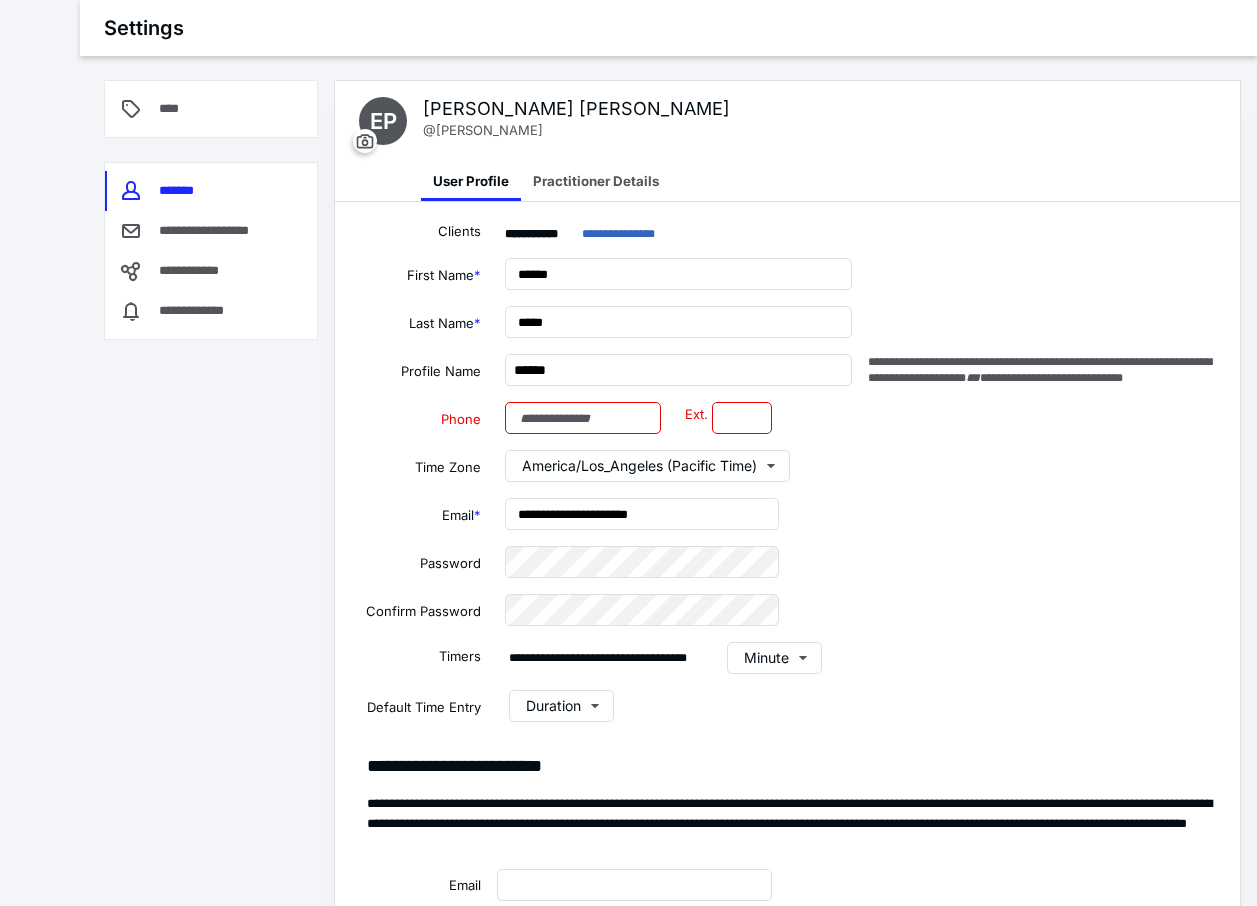 type on "**********" 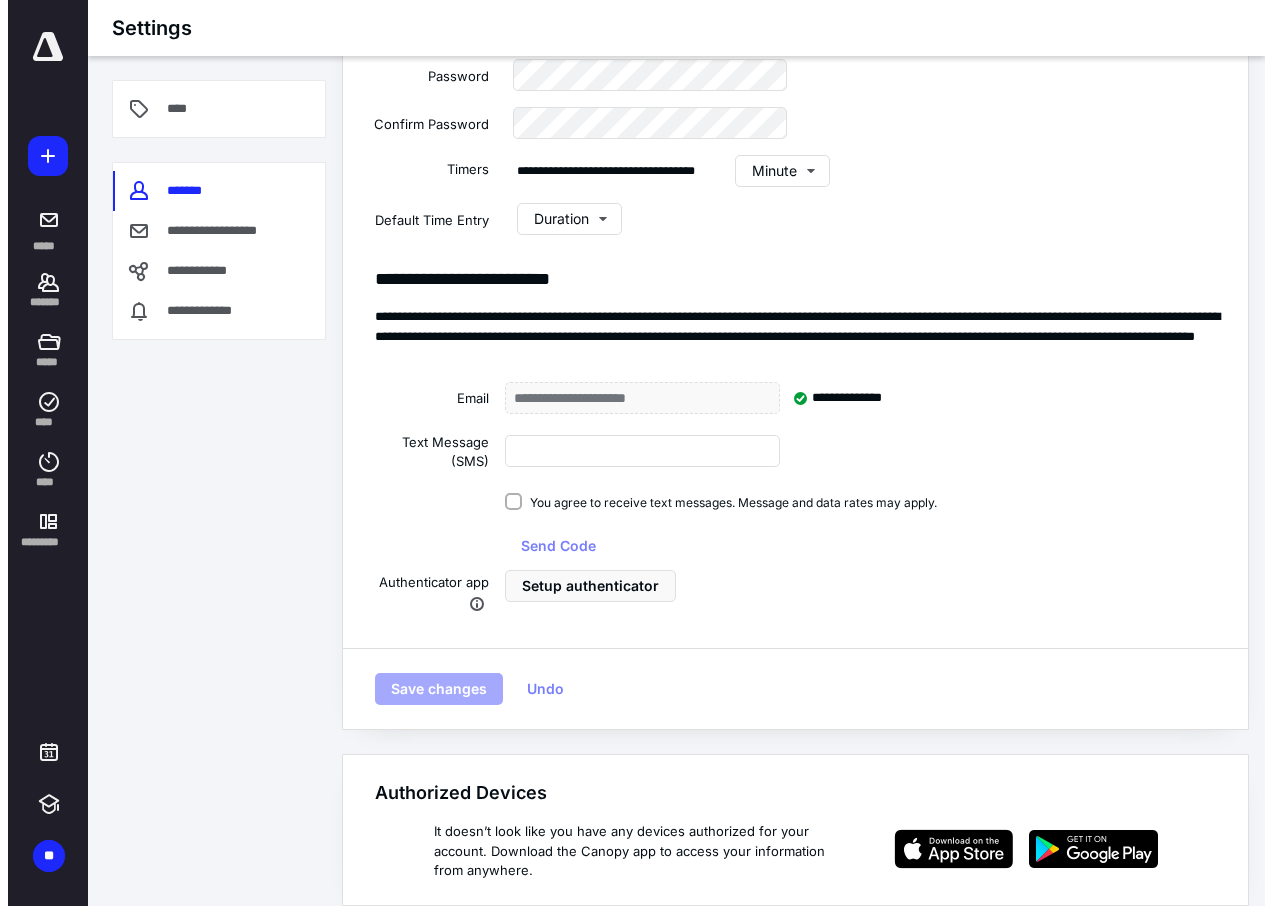 scroll, scrollTop: 0, scrollLeft: 0, axis: both 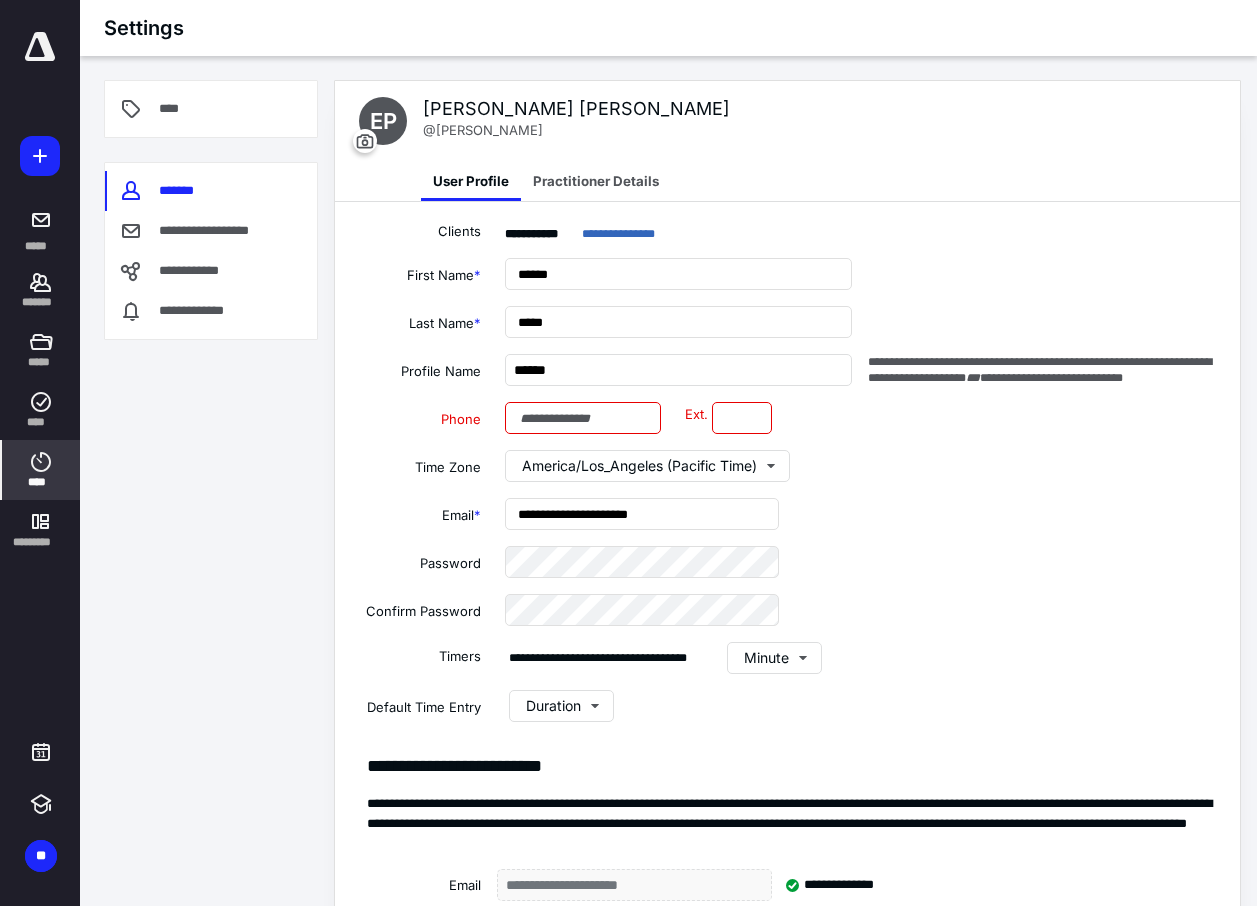 click on "****" at bounding box center (41, 482) 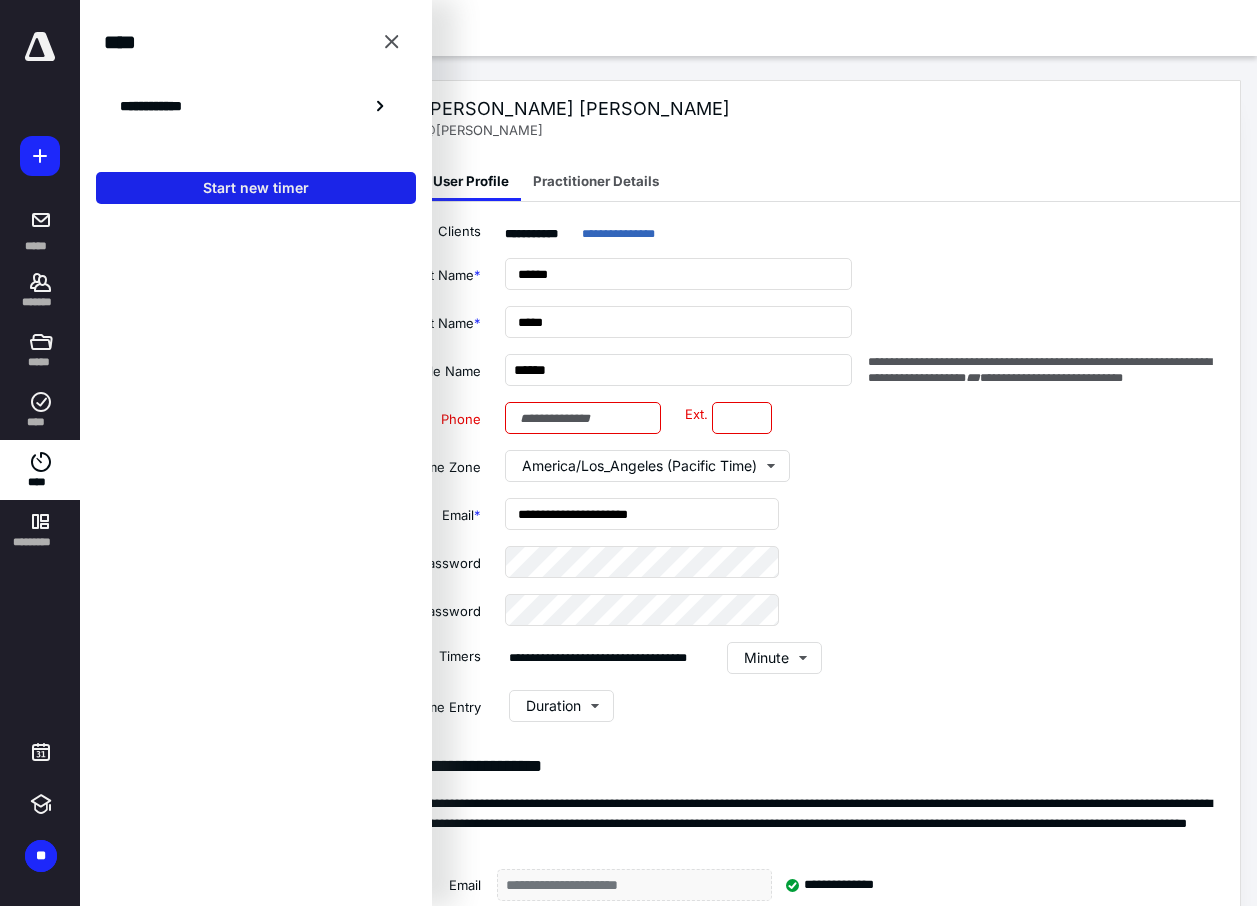 click on "Start new timer" at bounding box center (256, 188) 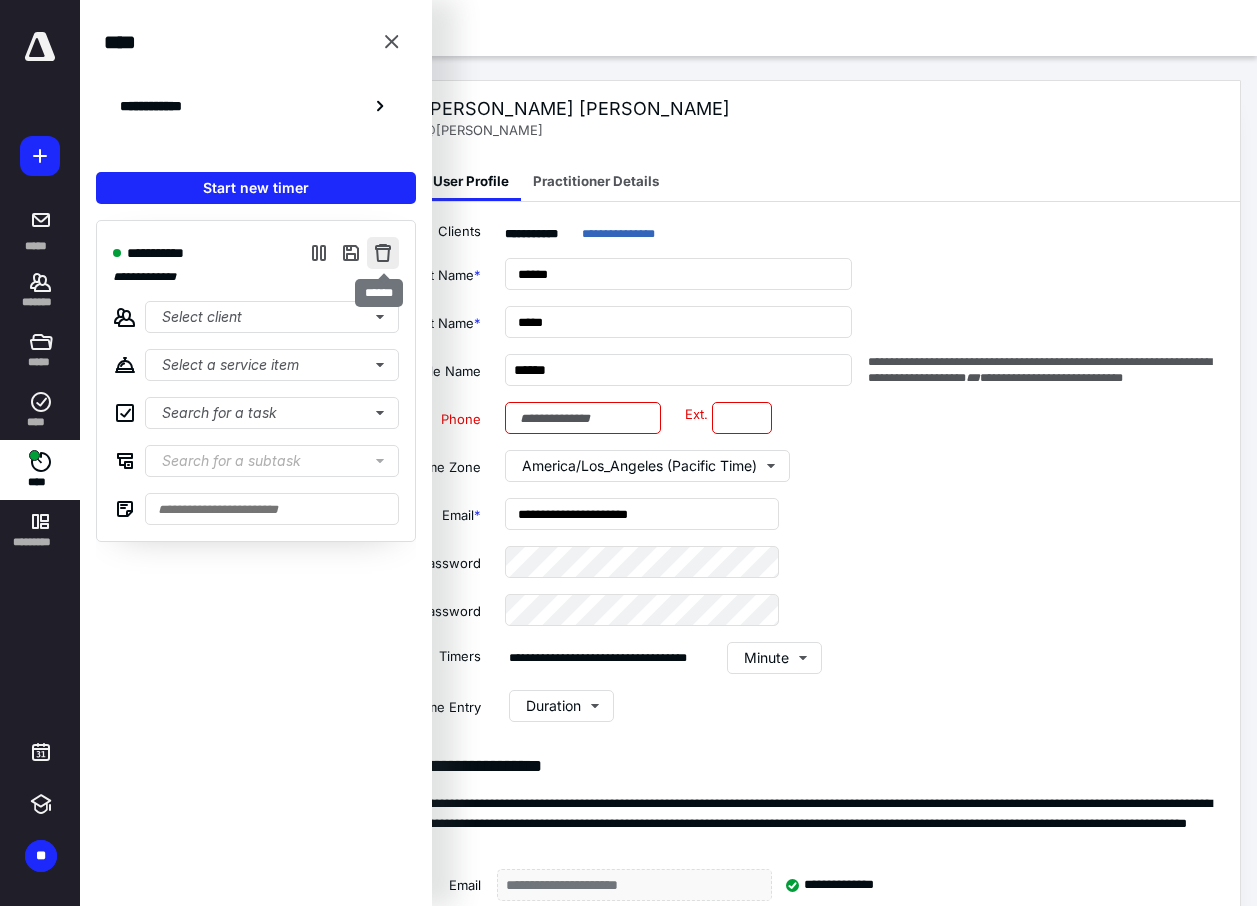 click at bounding box center (383, 253) 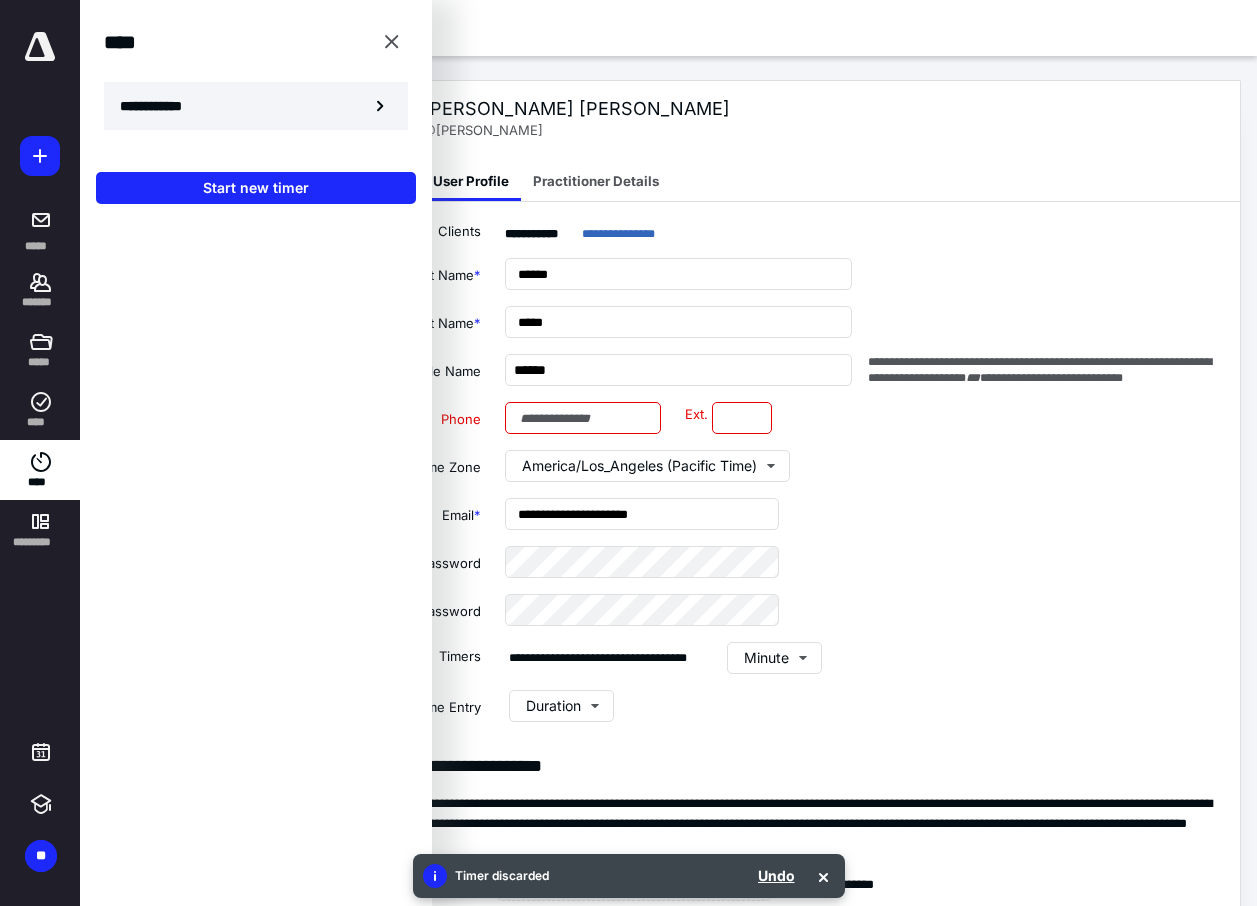click on "**********" at bounding box center [256, 106] 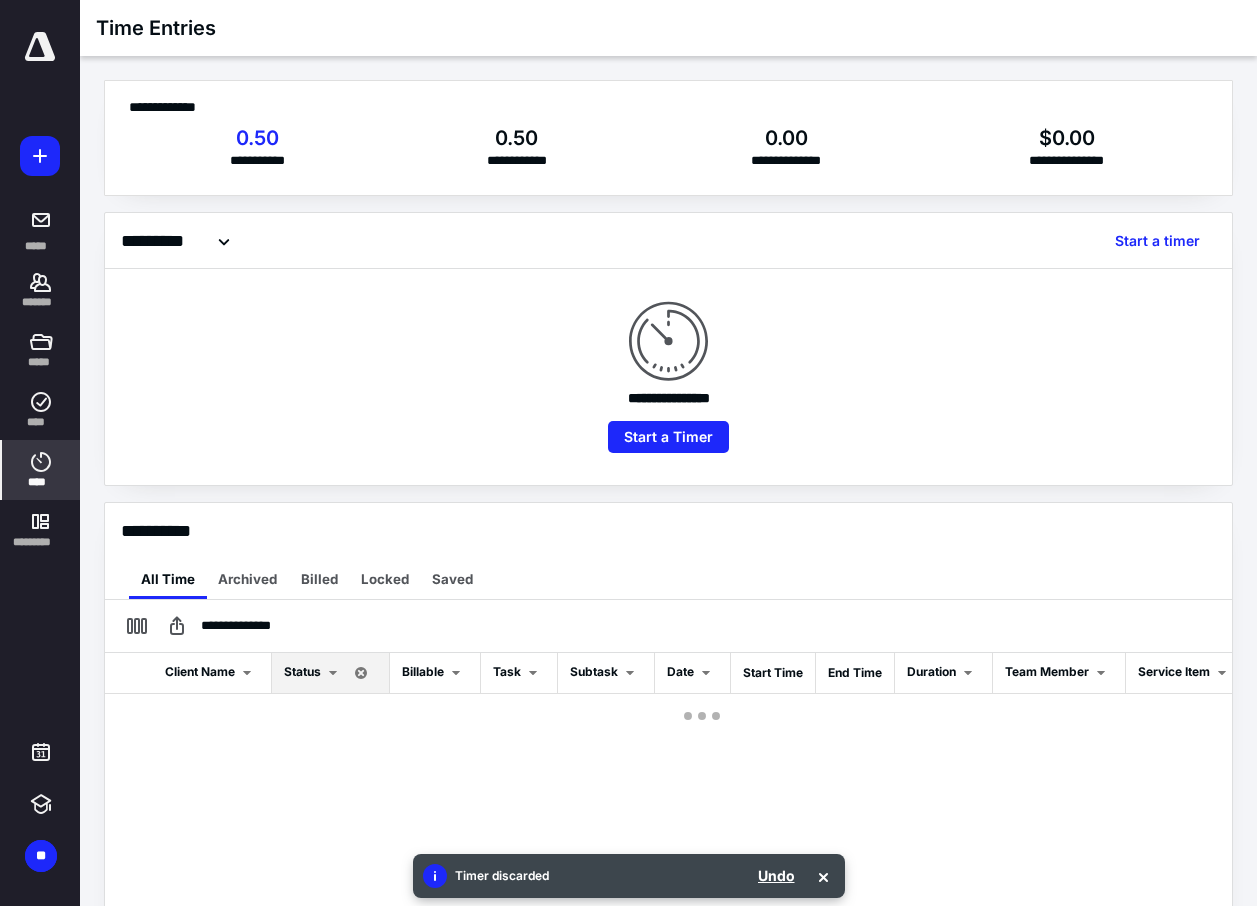 checkbox on "true" 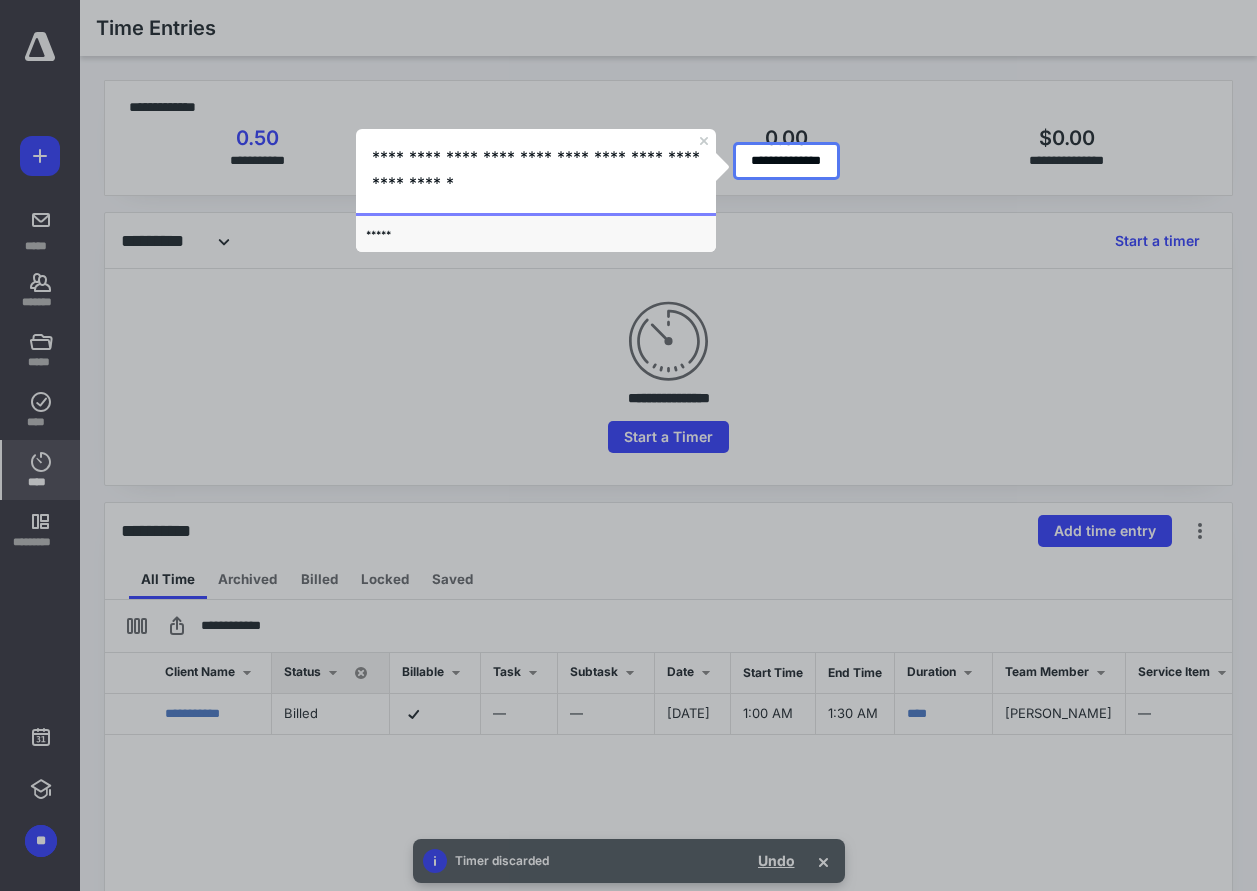 click at bounding box center [786, 764] 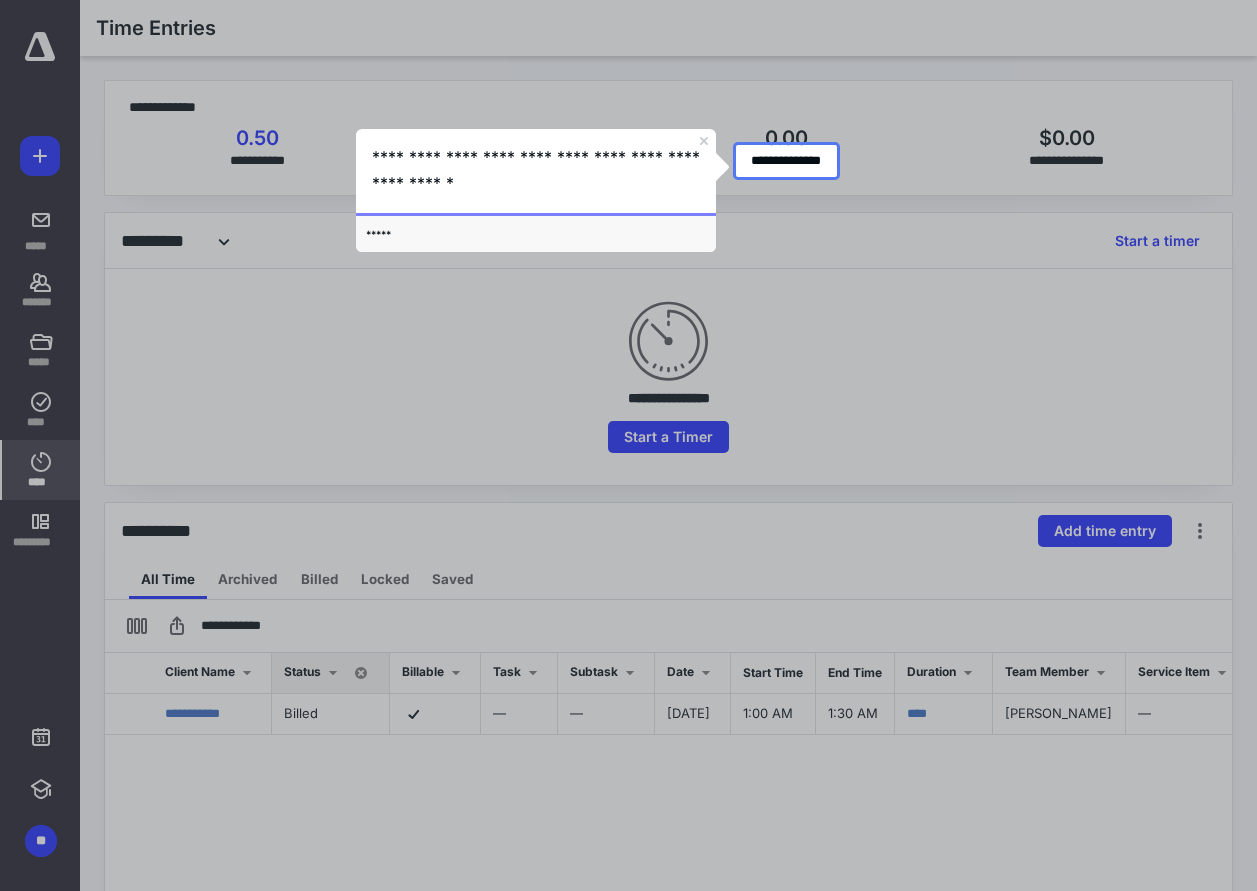 click on "**********" at bounding box center (535, 170) 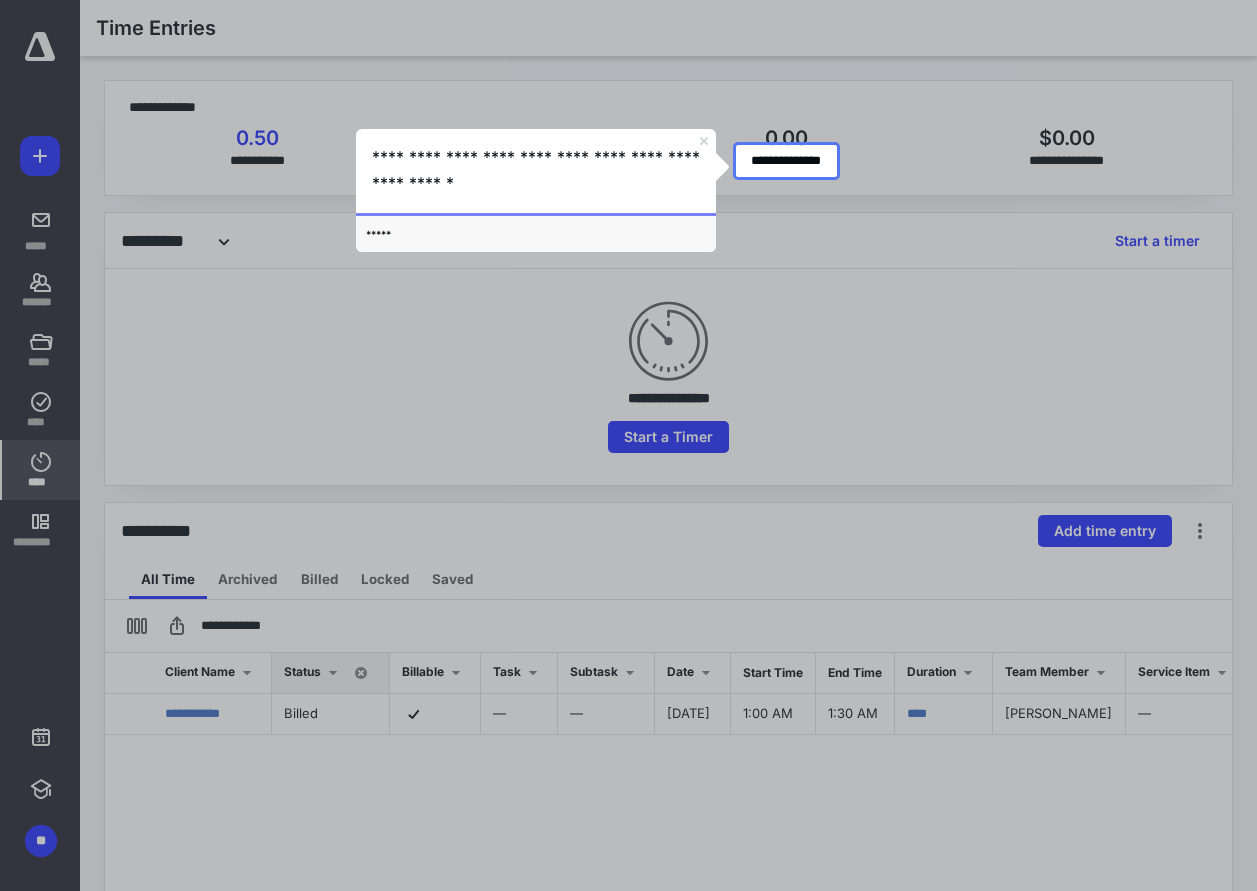 click 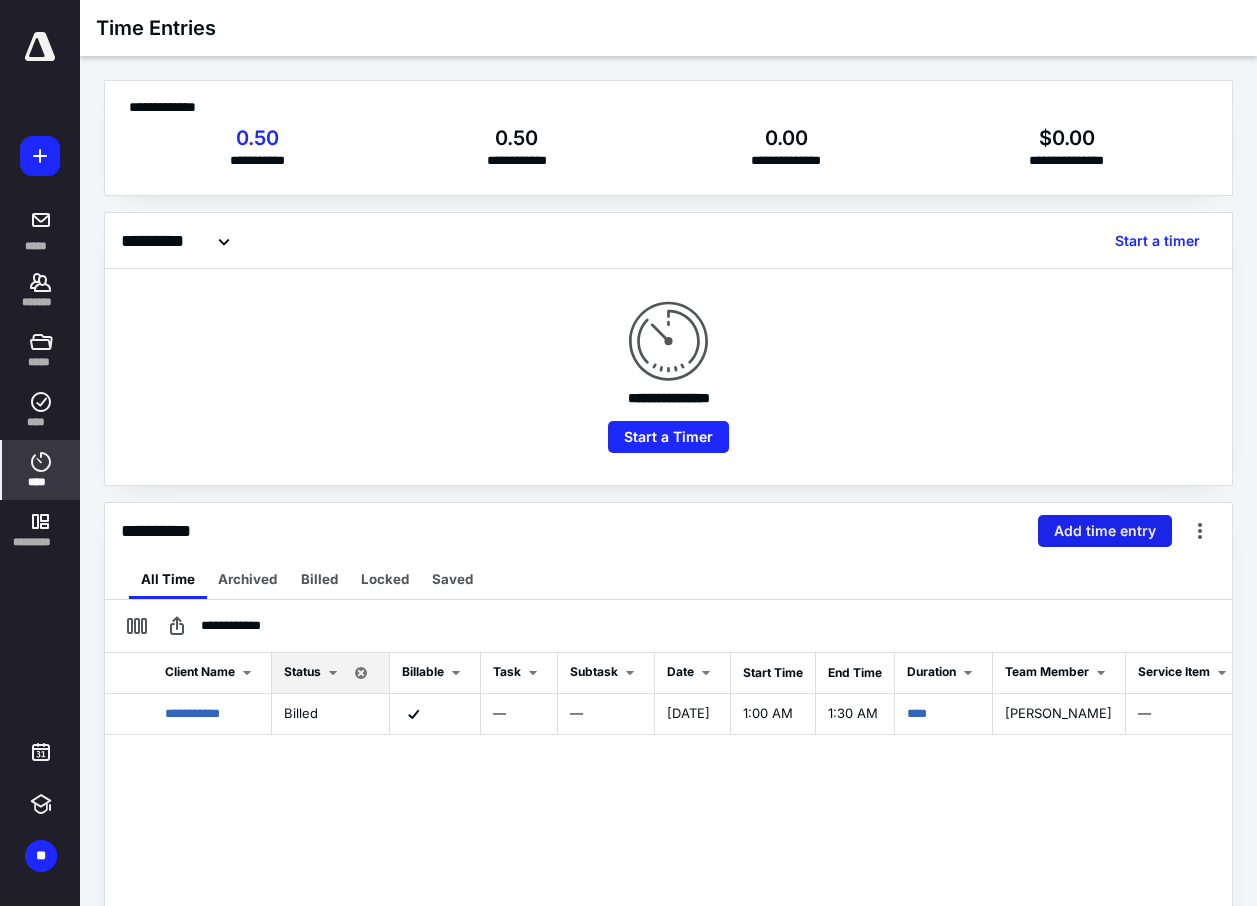 click on "Add time entry" at bounding box center (1105, 531) 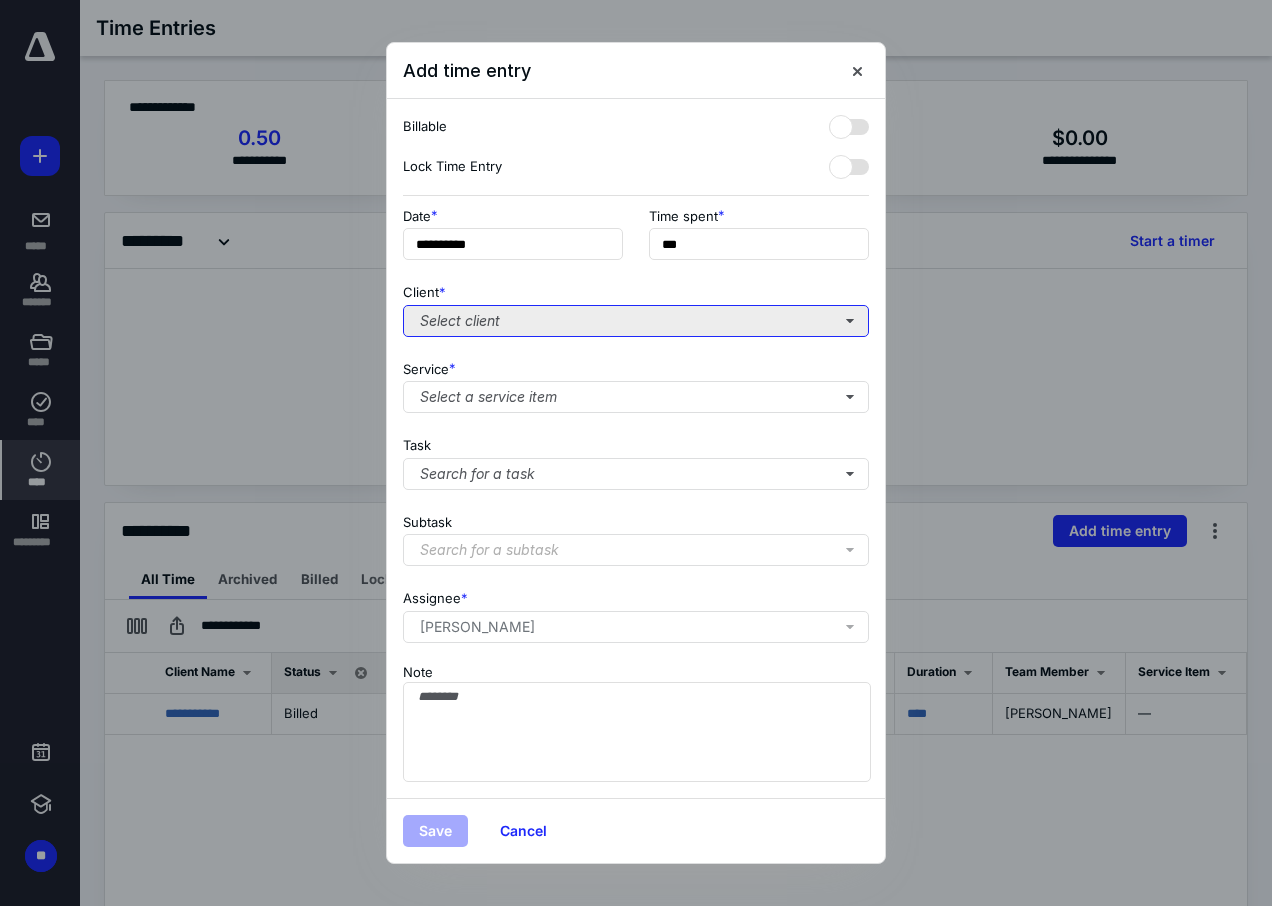 click on "Select client" at bounding box center [636, 321] 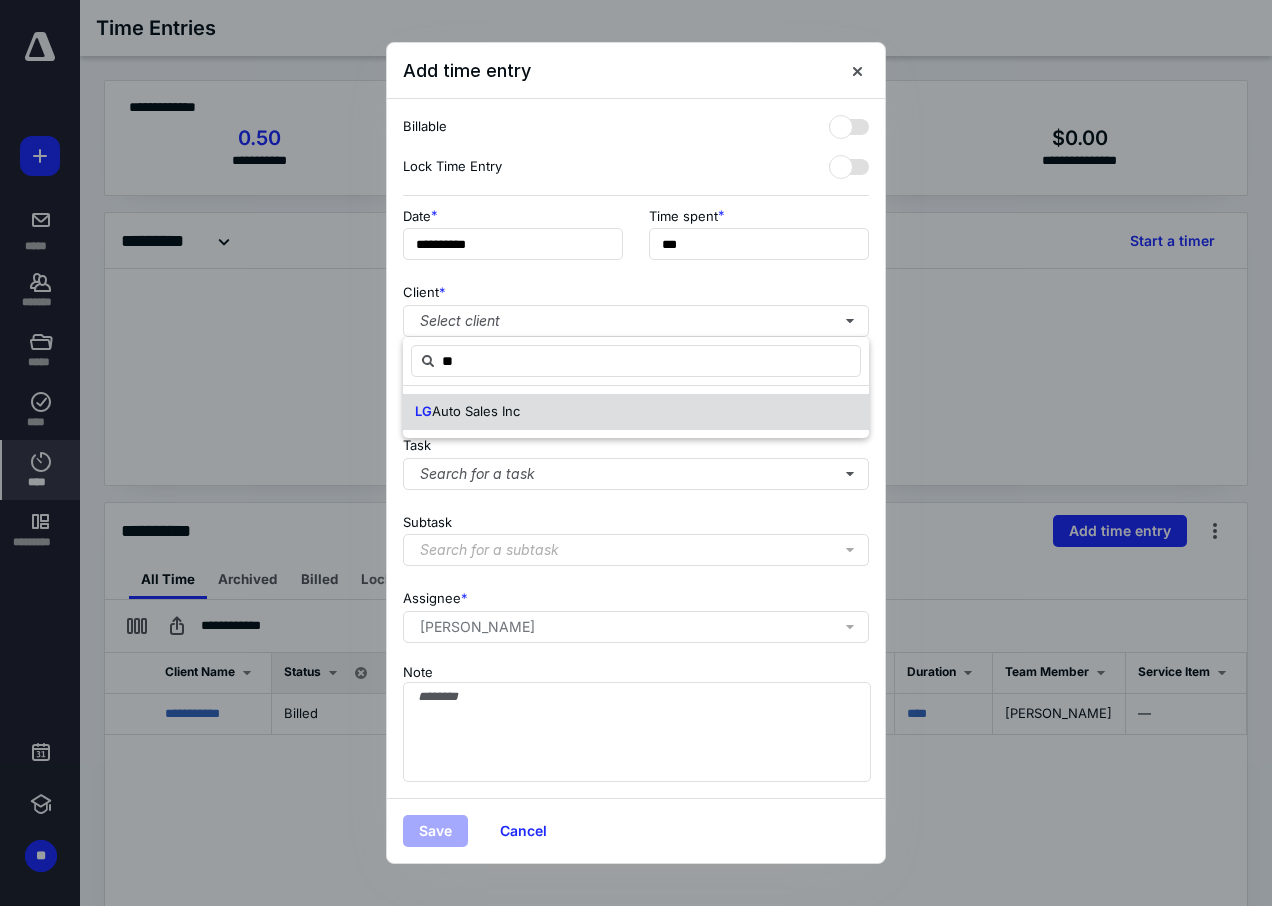 click on "Auto Sales Inc" at bounding box center (476, 411) 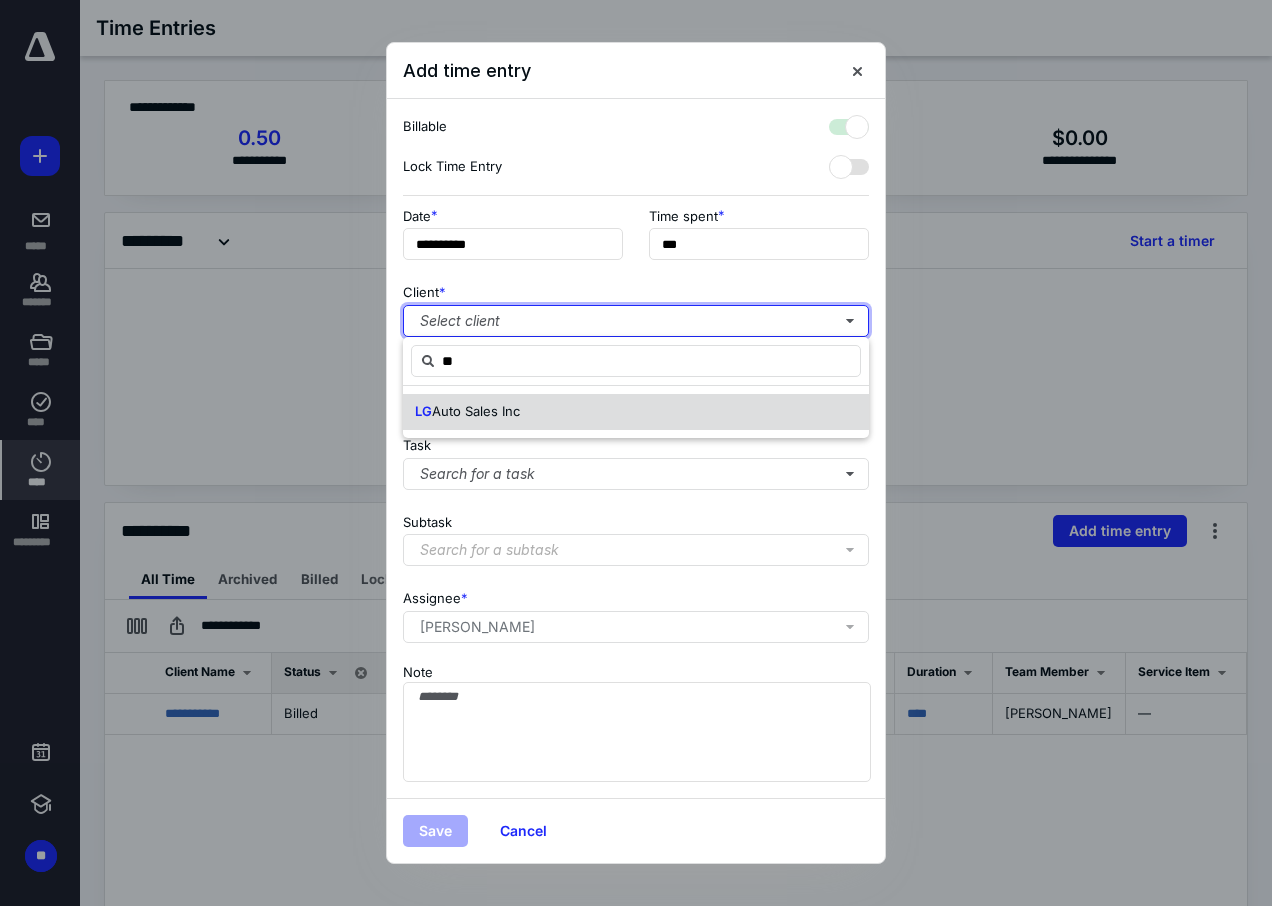checkbox on "true" 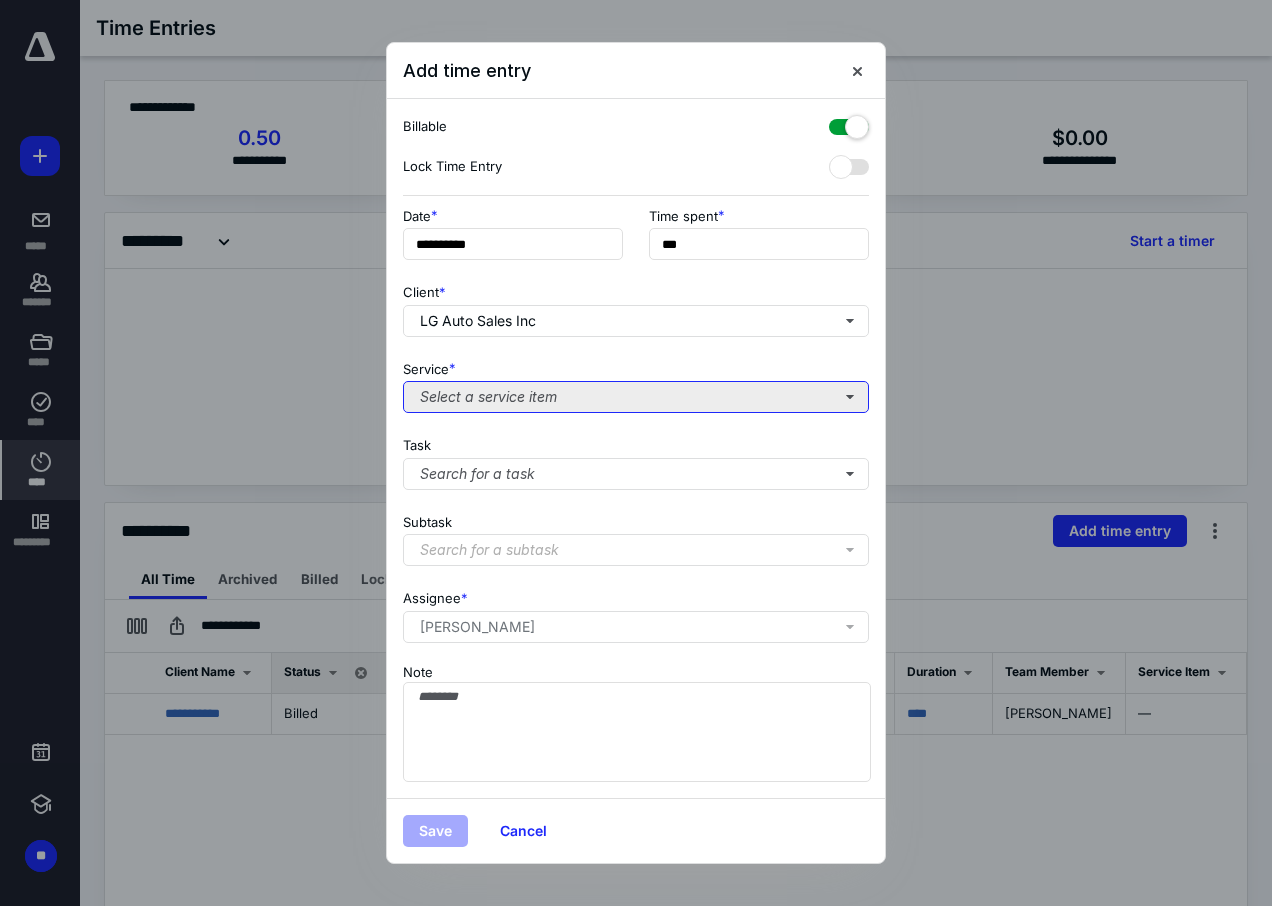 click on "Select a service item" at bounding box center (636, 397) 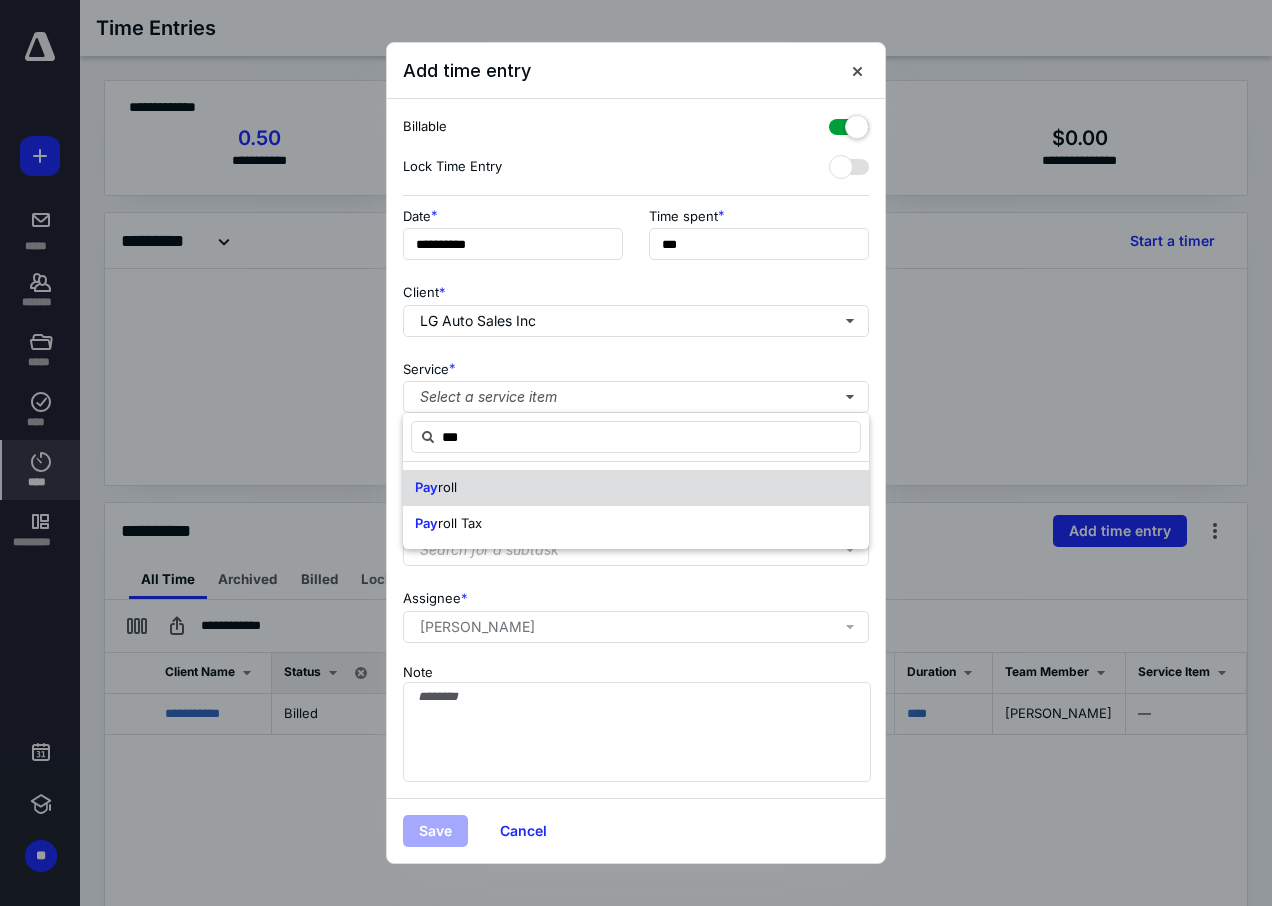 click on "roll" at bounding box center [447, 487] 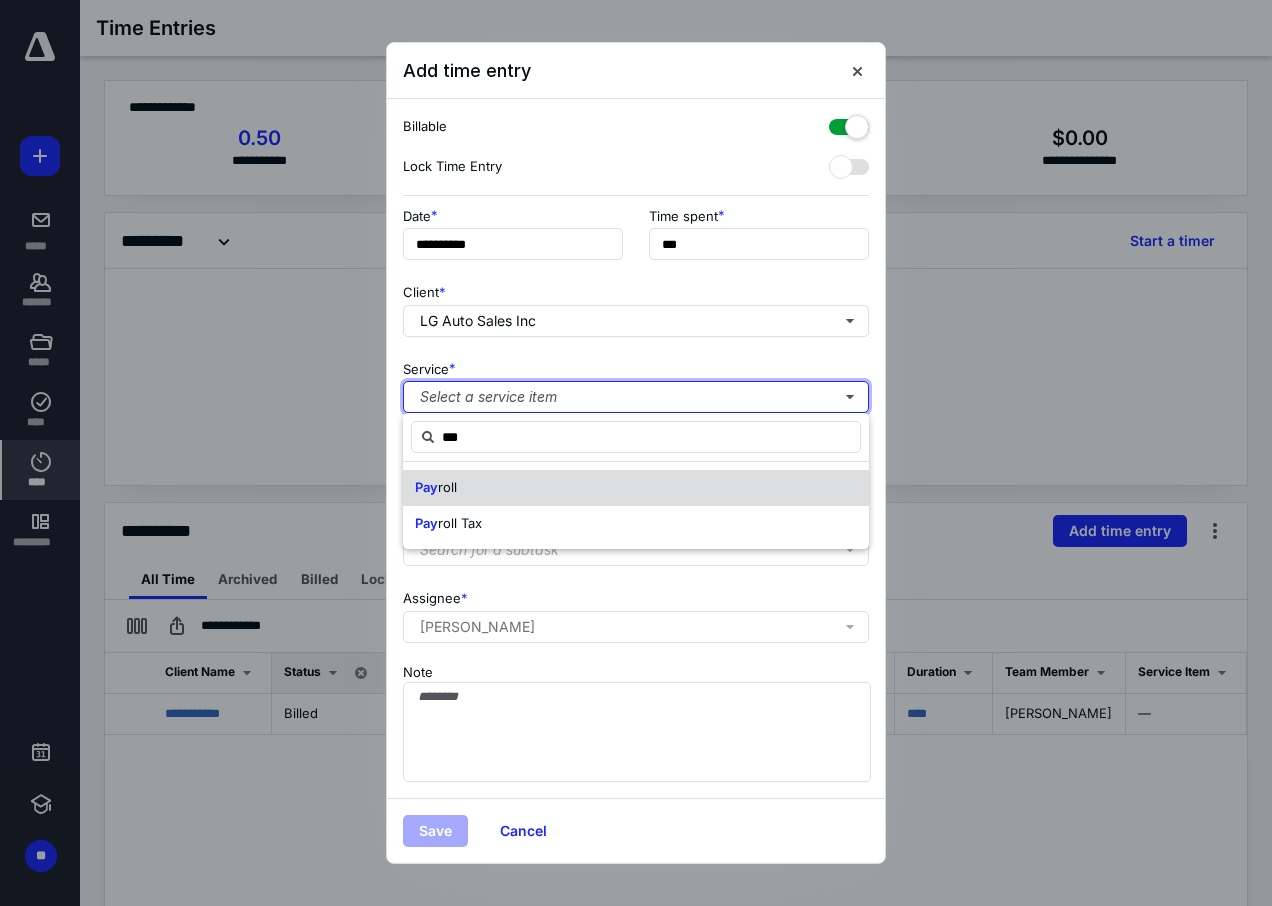 type 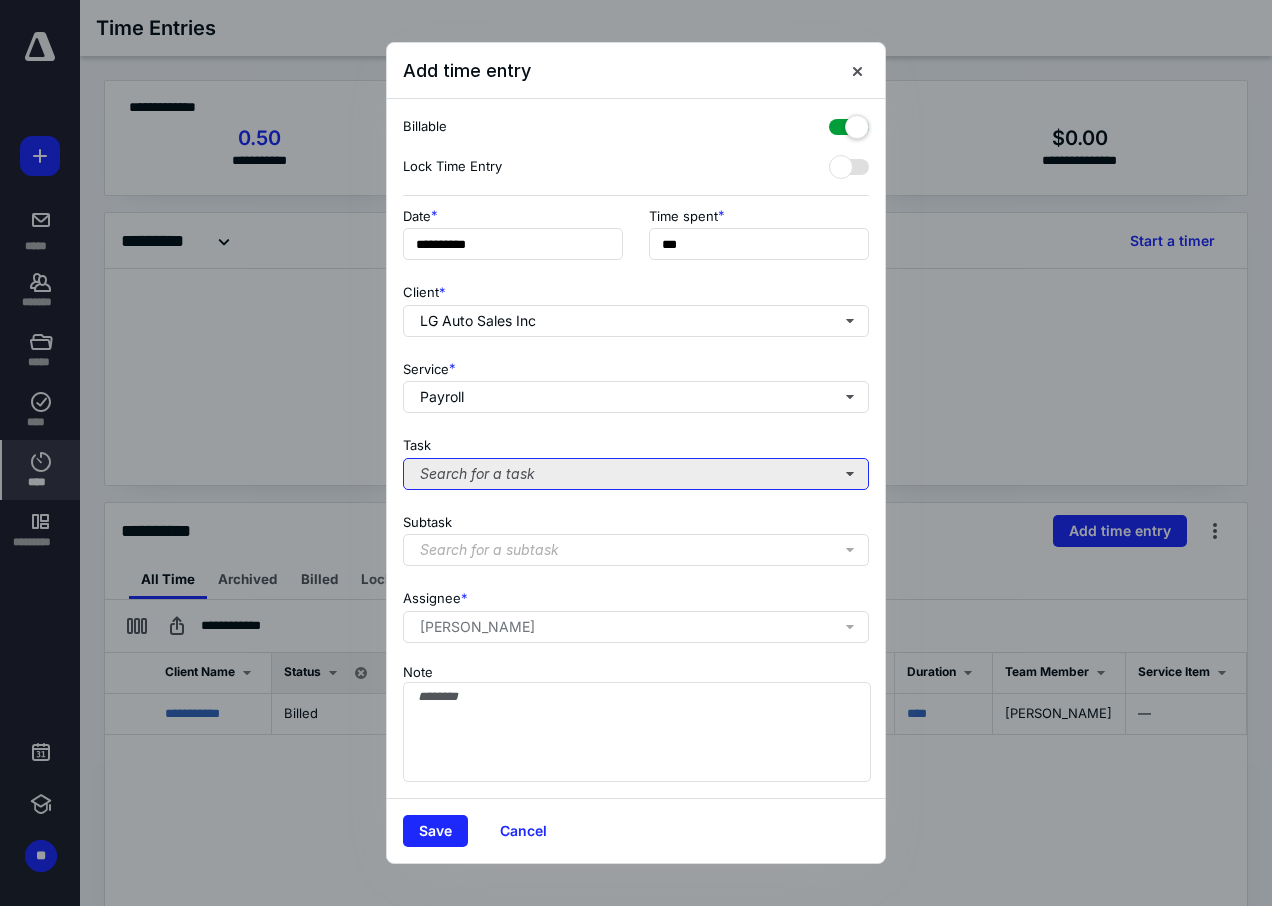 click on "Search for a task" at bounding box center (636, 474) 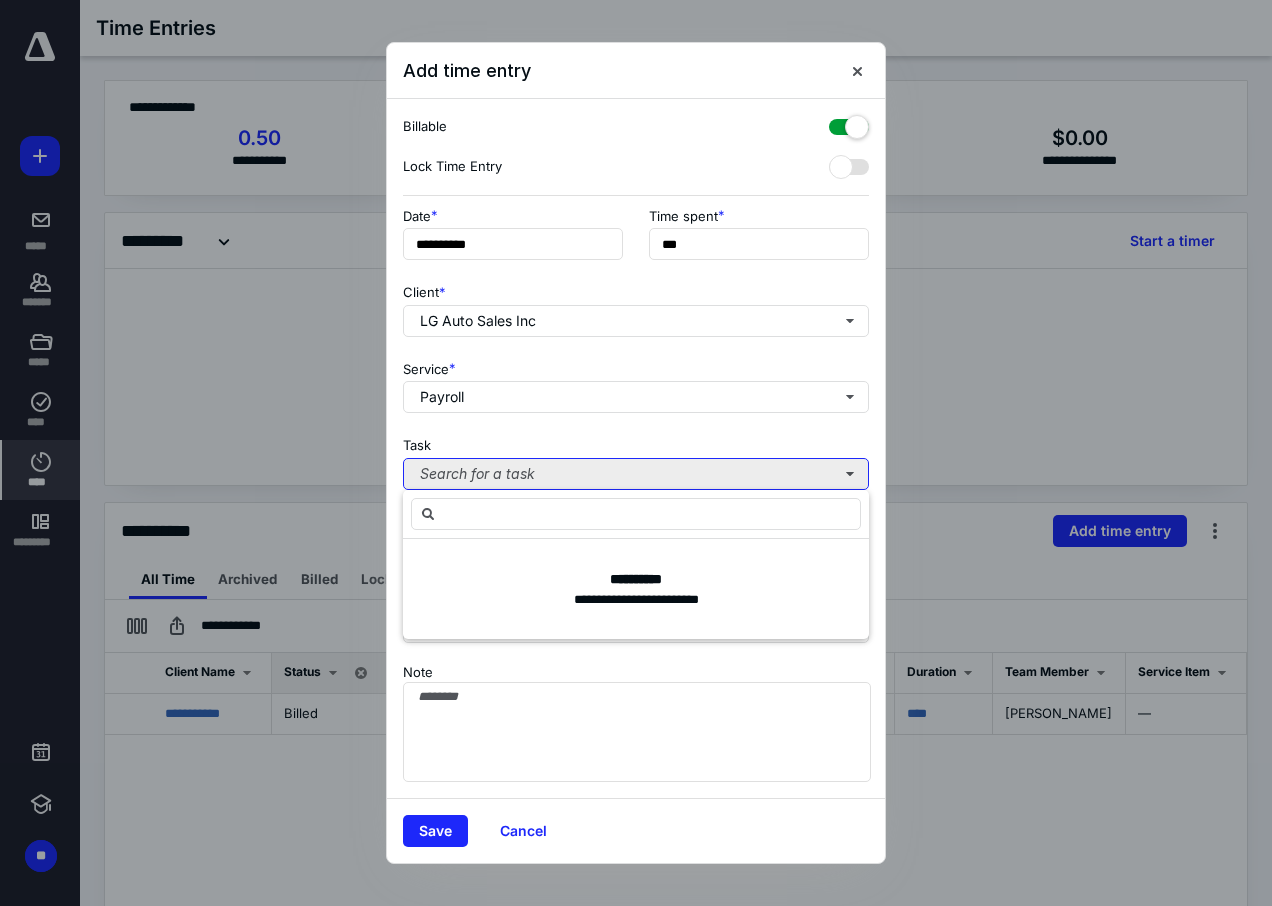 click on "Search for a task" at bounding box center [636, 474] 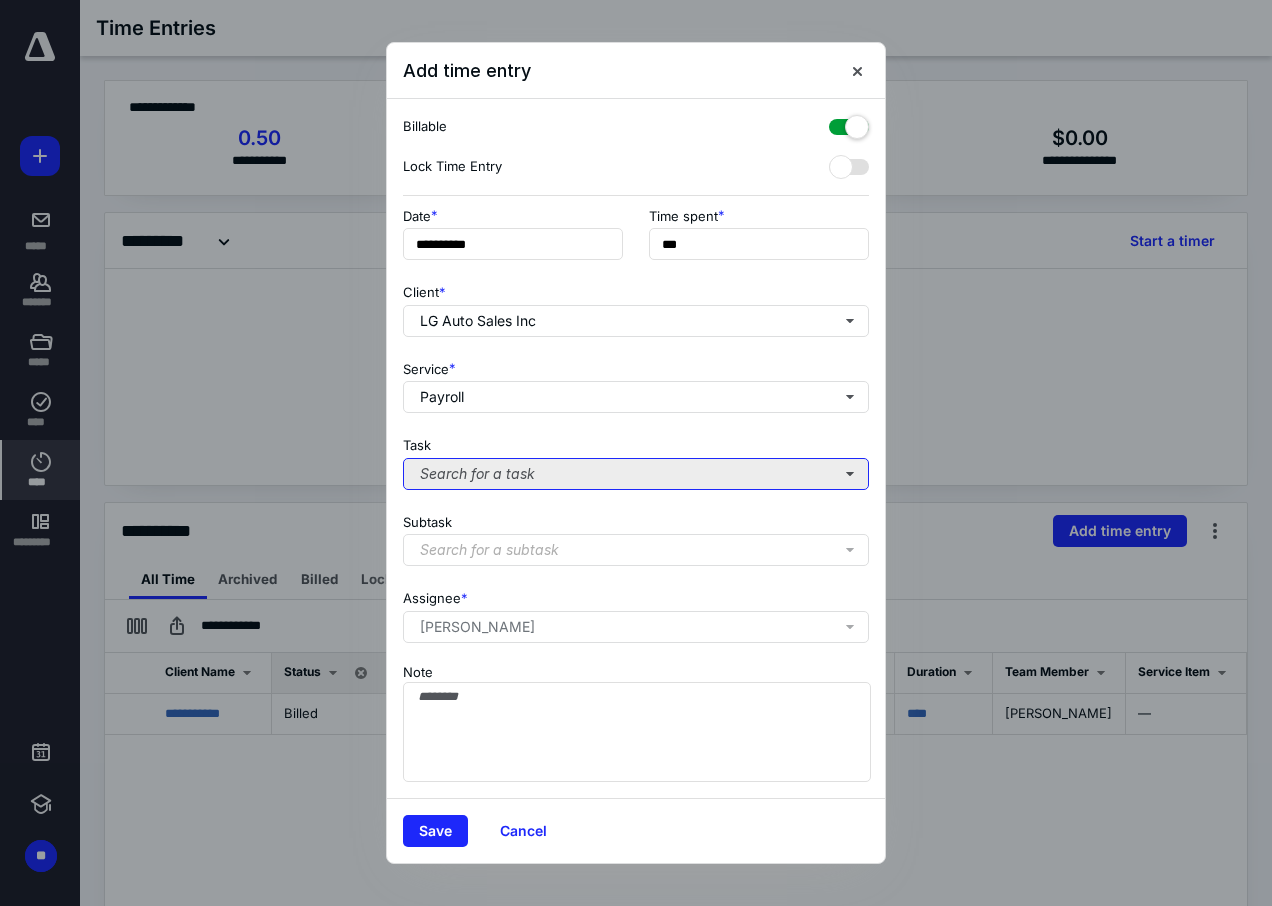 click on "Search for a task" at bounding box center [636, 474] 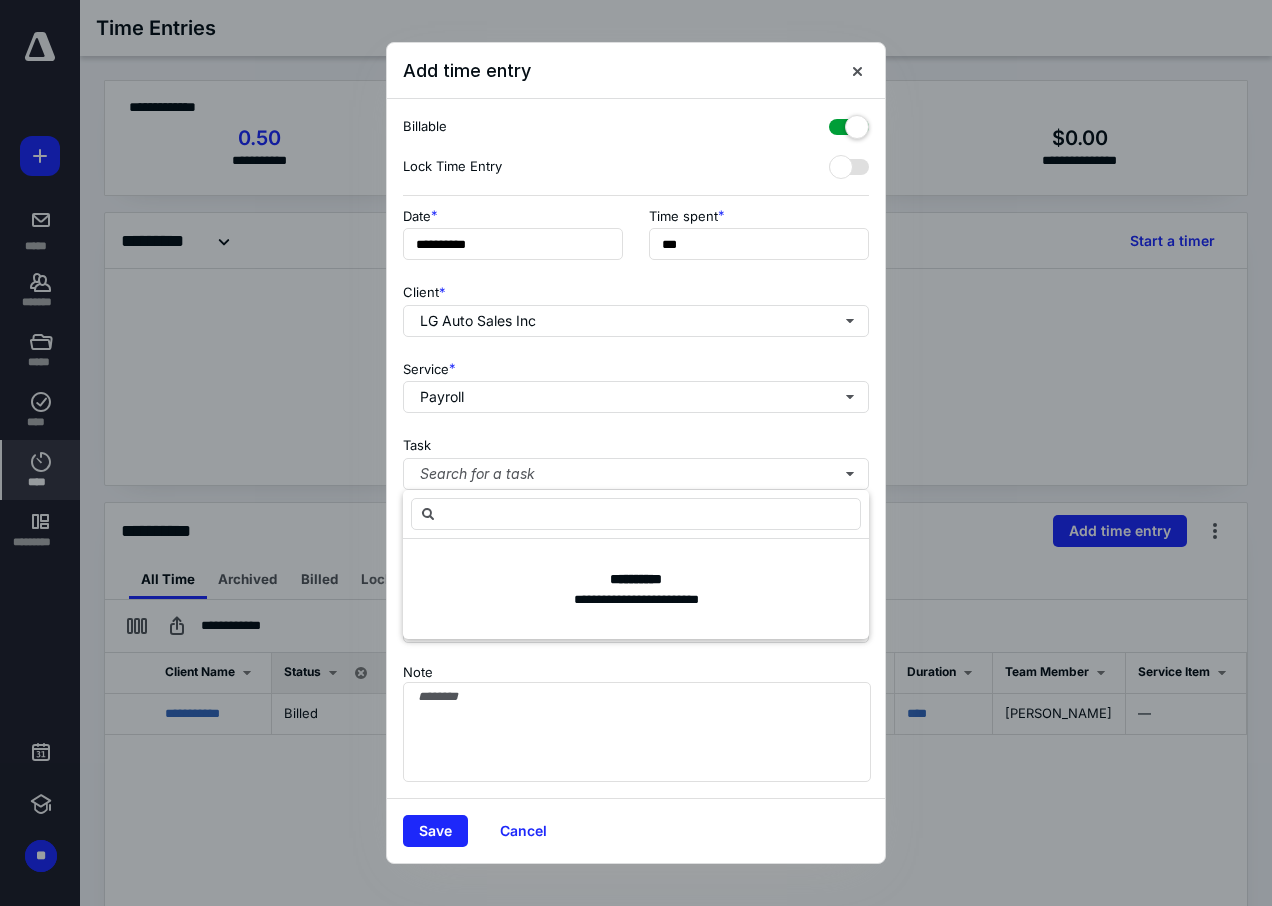 click on "Task Search for a task" at bounding box center (636, 459) 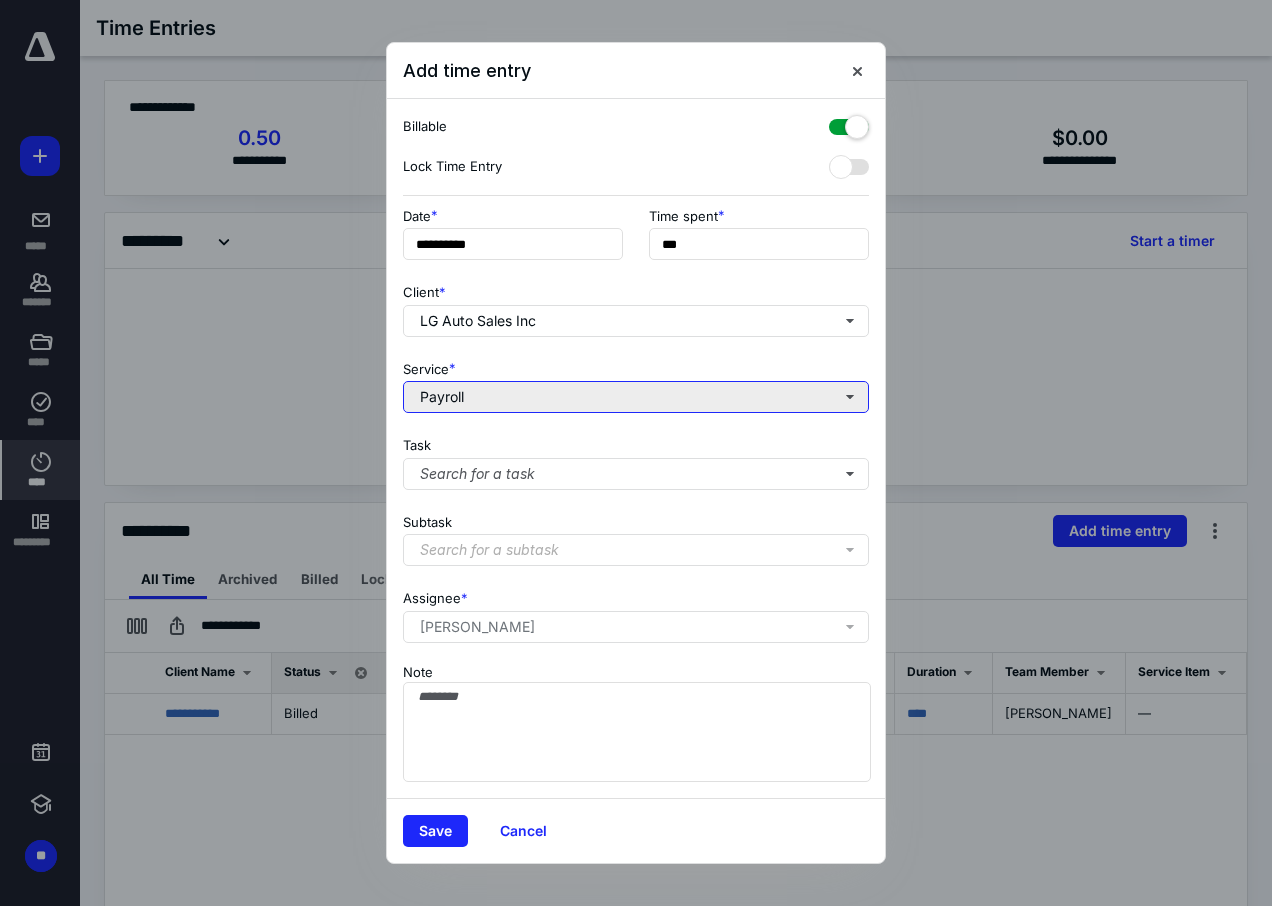 click on "Payroll" at bounding box center (636, 397) 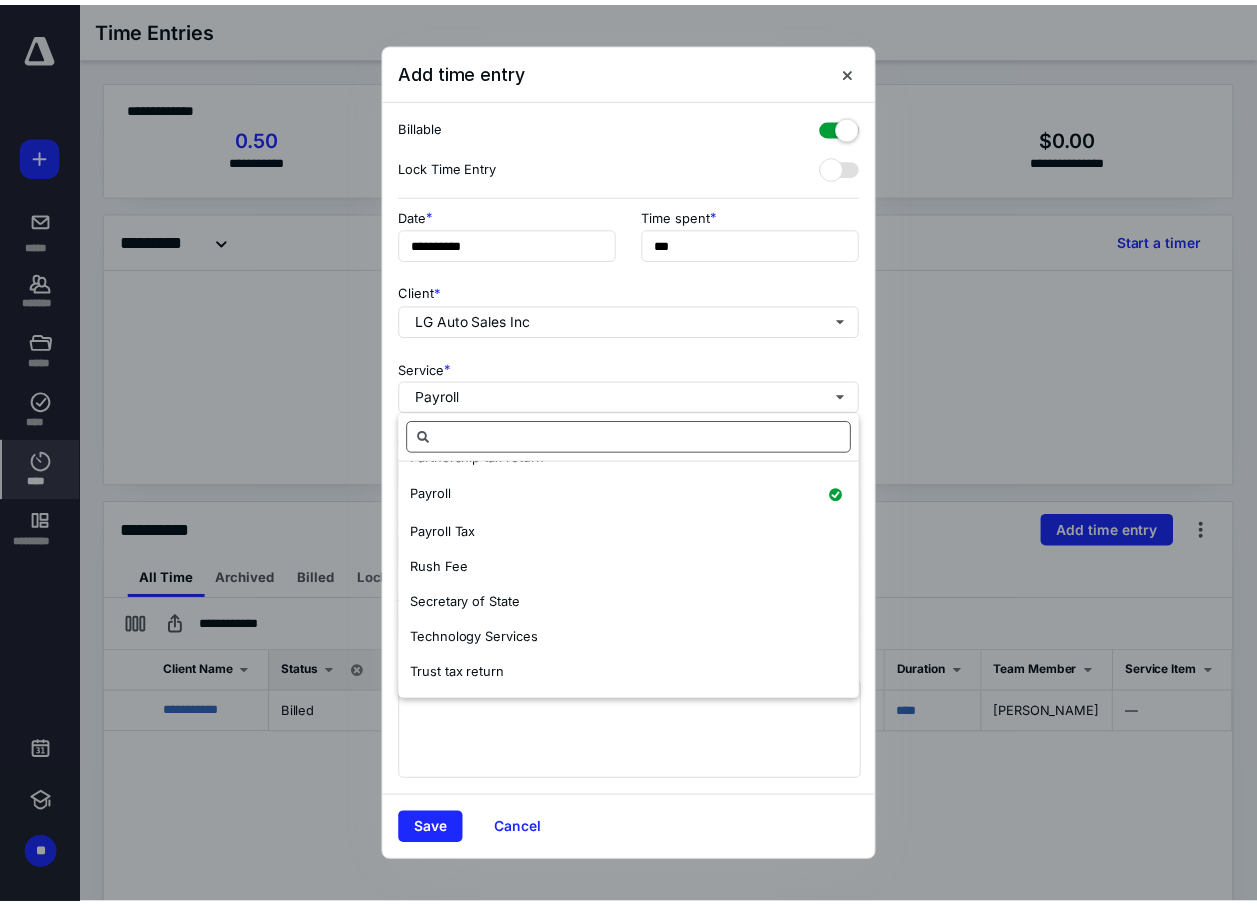 scroll, scrollTop: 263, scrollLeft: 0, axis: vertical 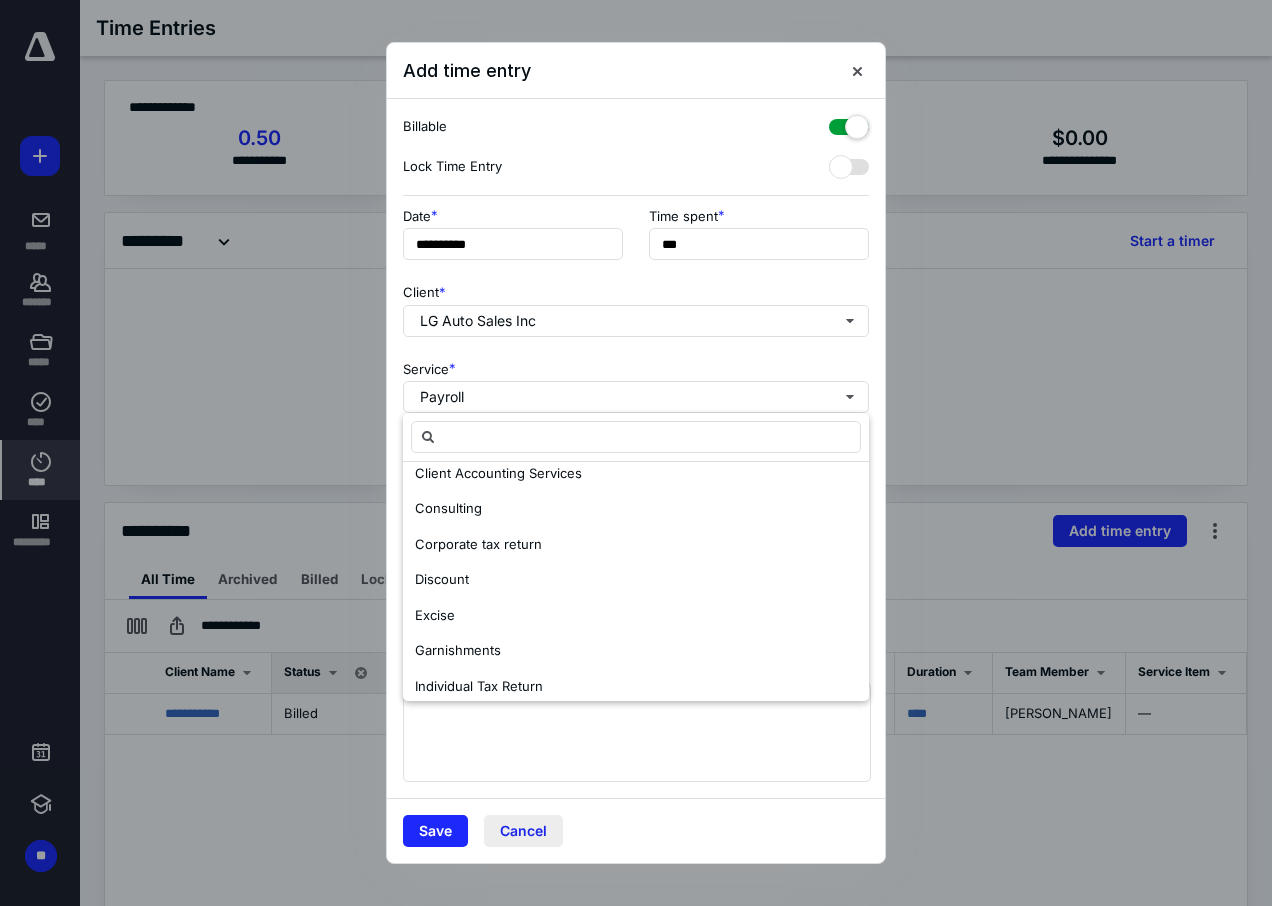 click on "Cancel" at bounding box center (523, 831) 